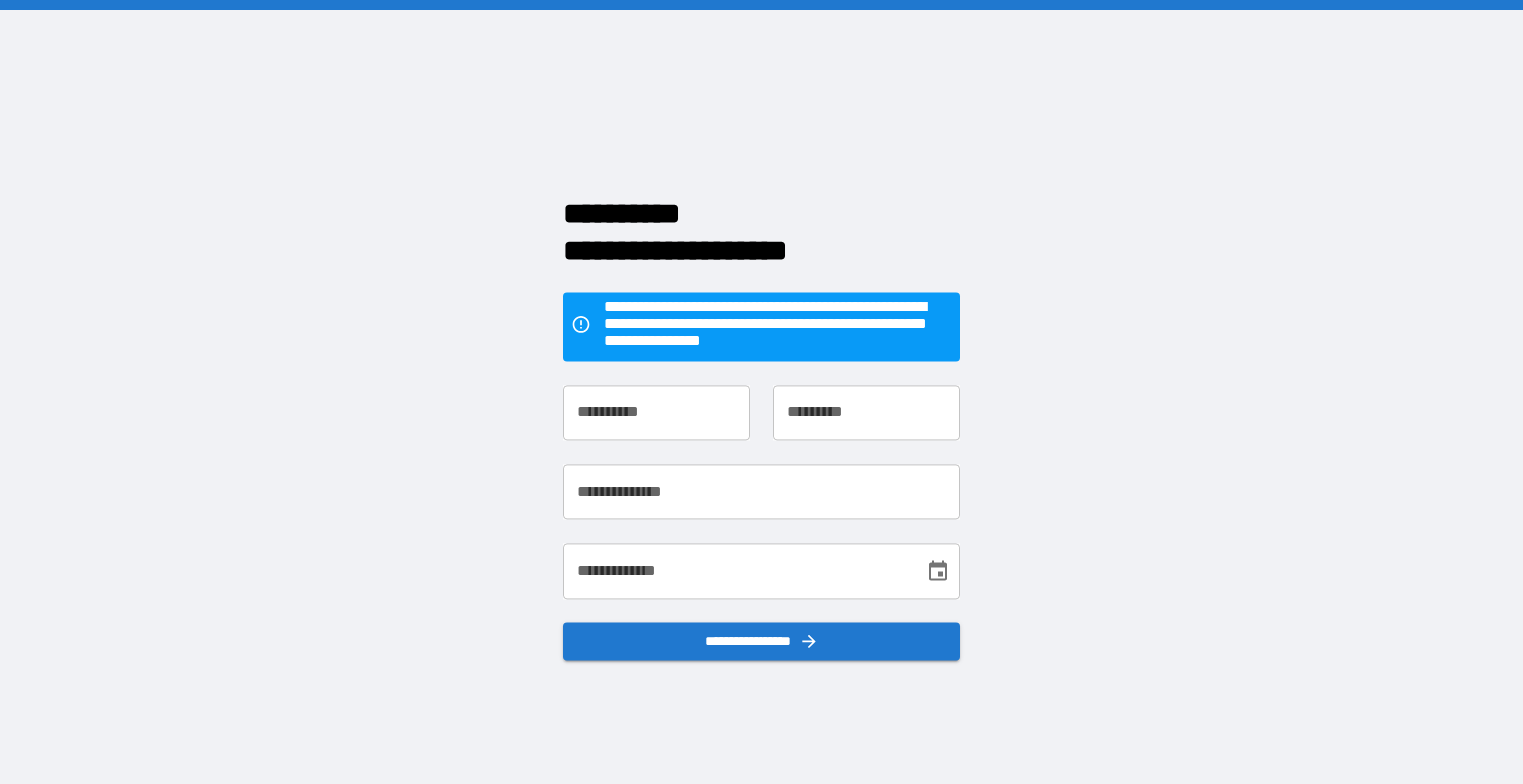 scroll, scrollTop: 0, scrollLeft: 0, axis: both 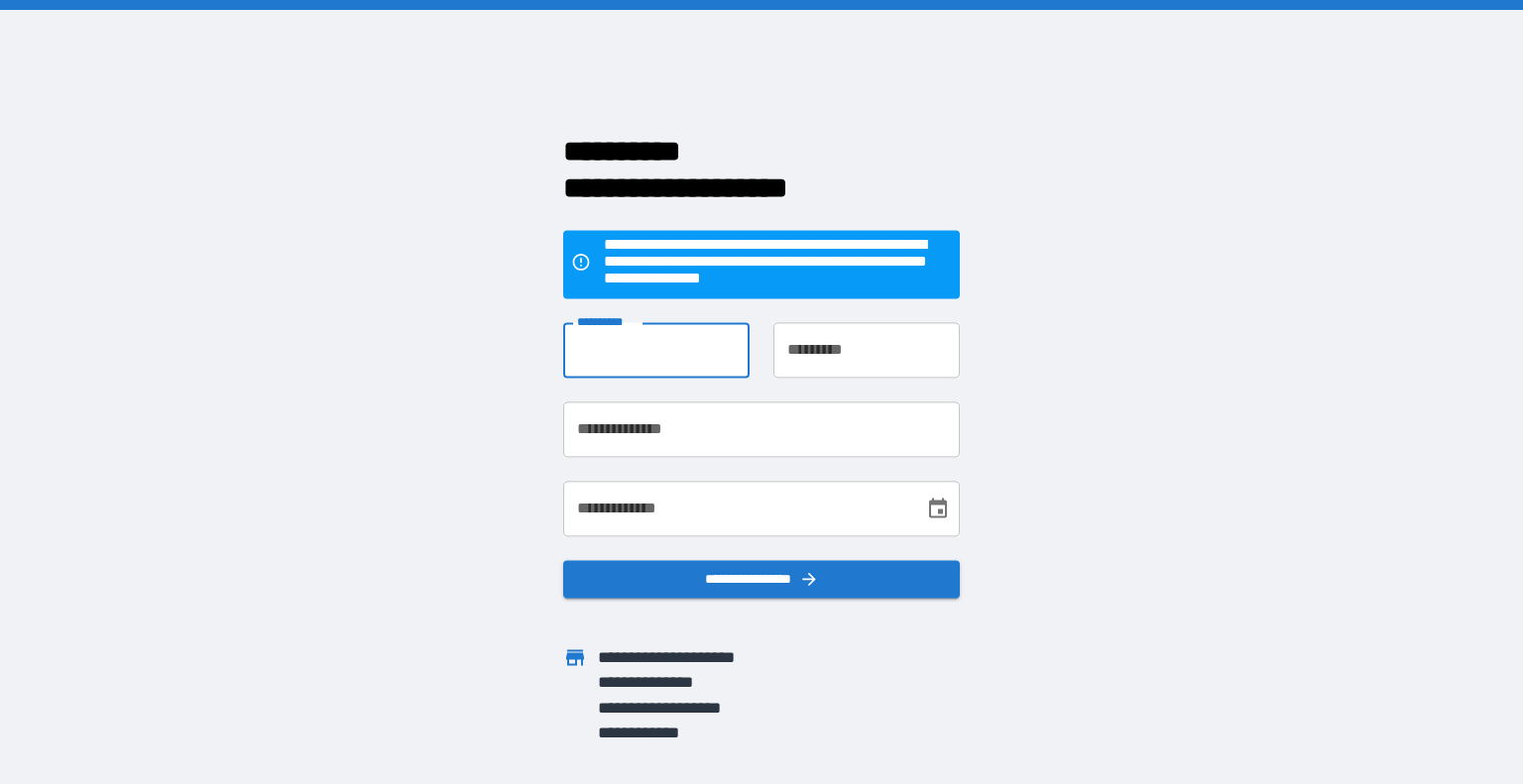 click on "**********" at bounding box center (656, 351) 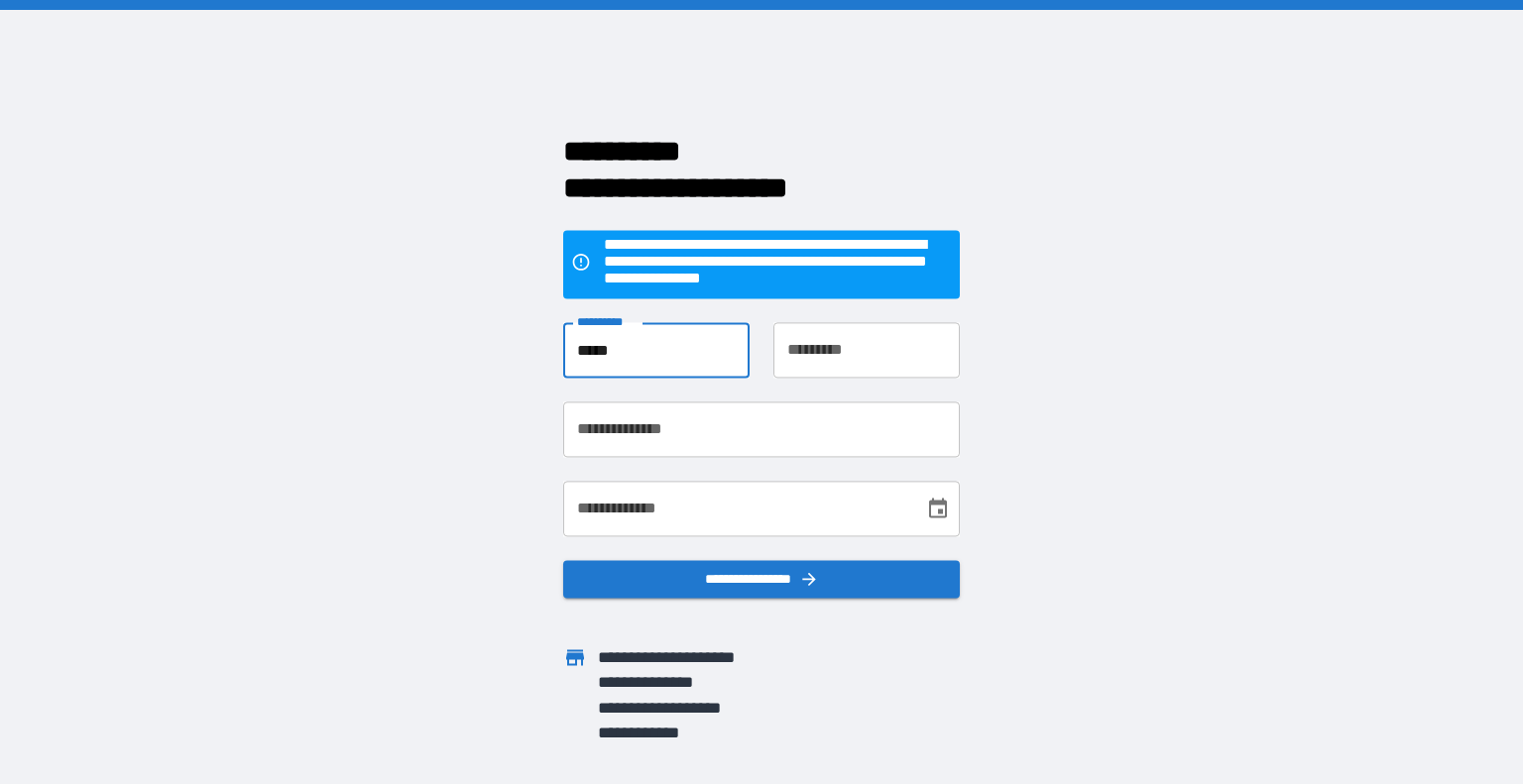 type on "*****" 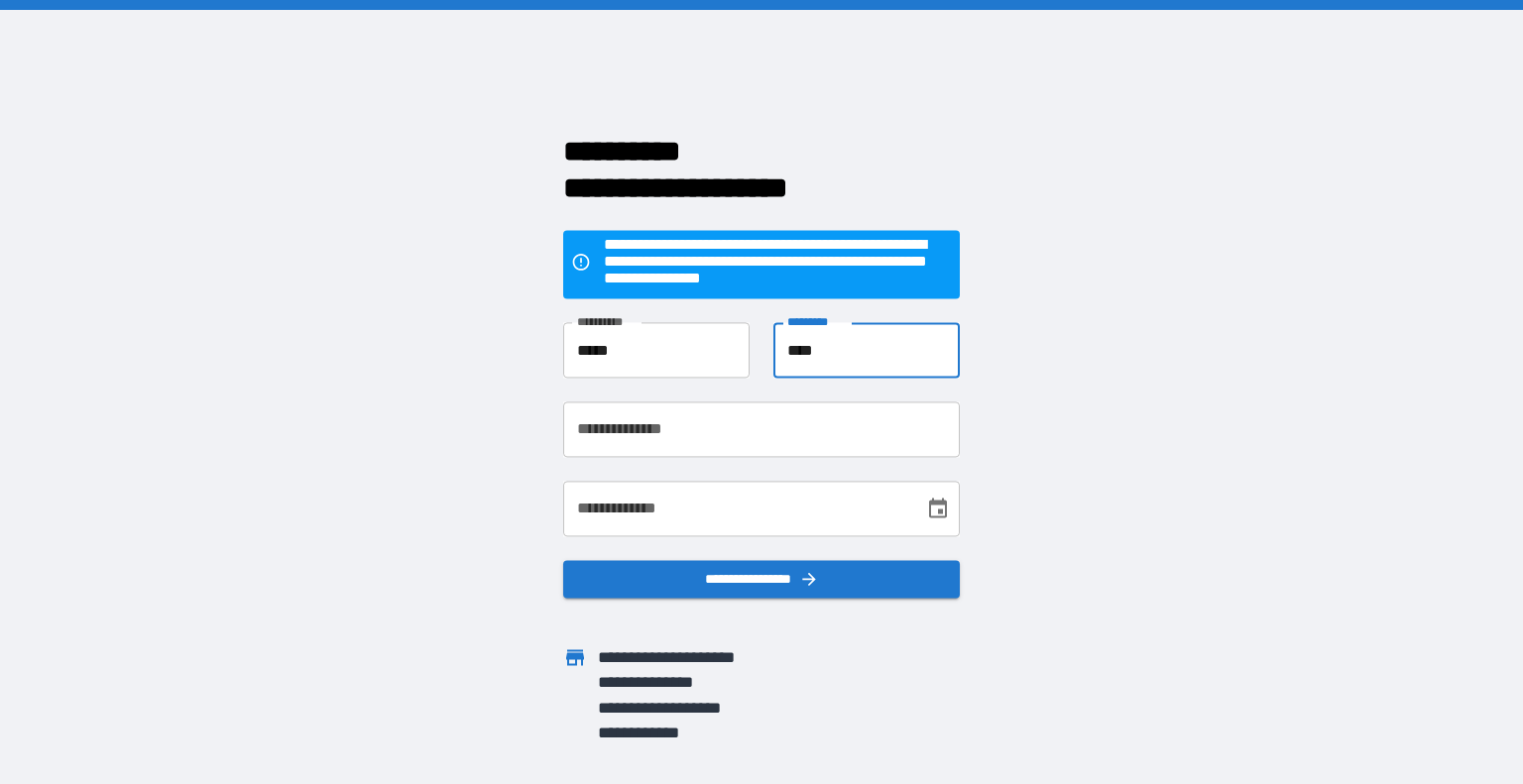 type on "****" 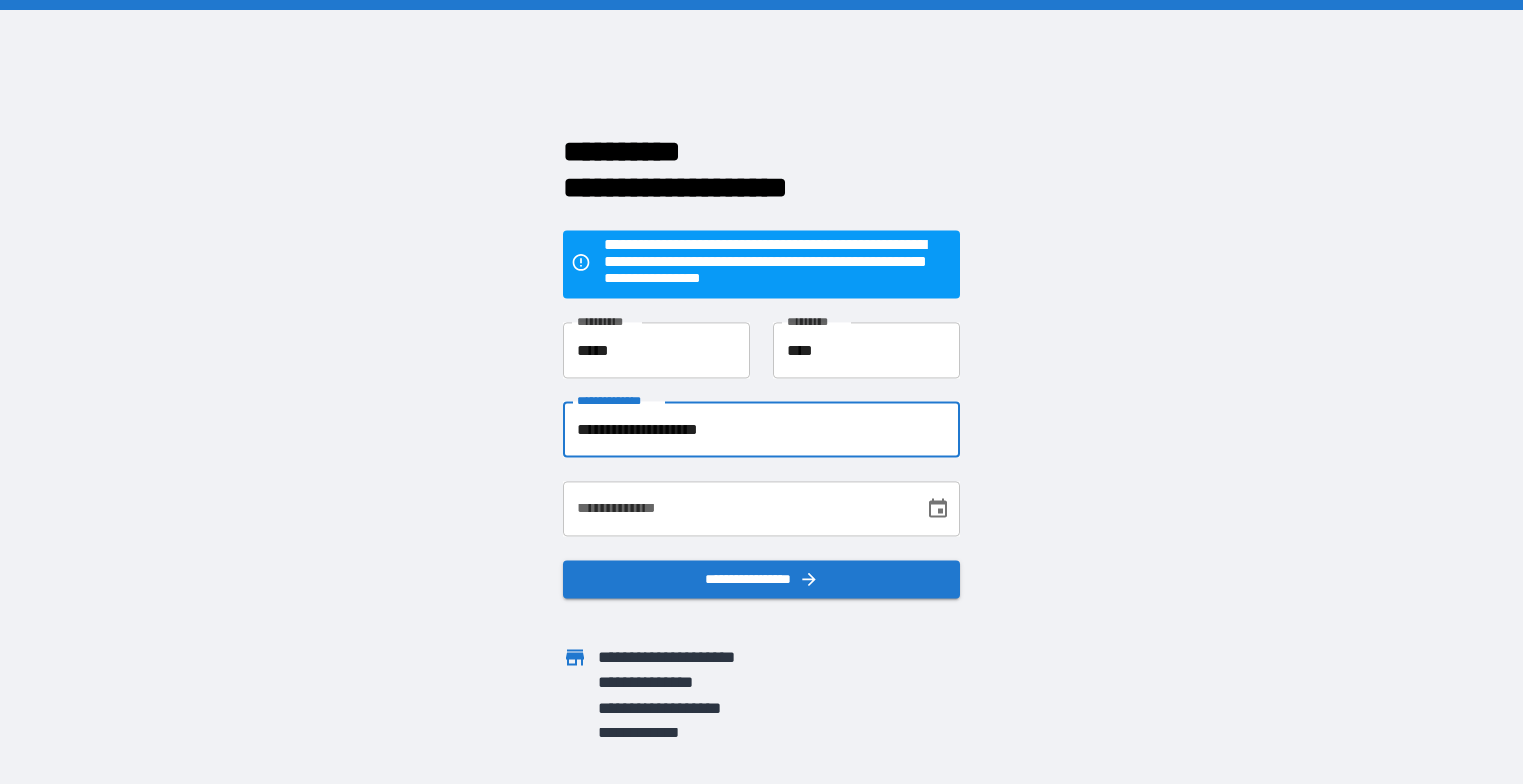 type on "**********" 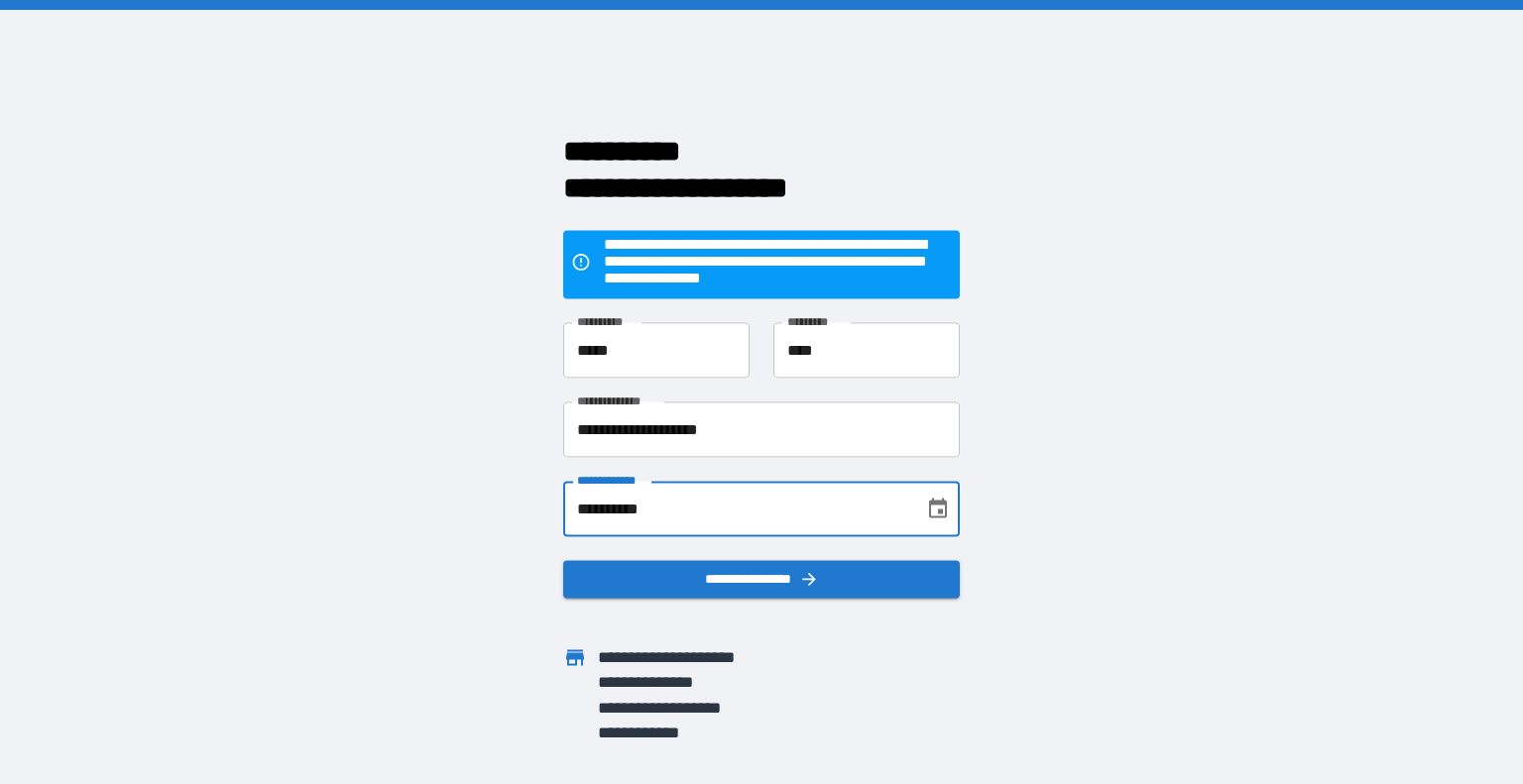 type on "**********" 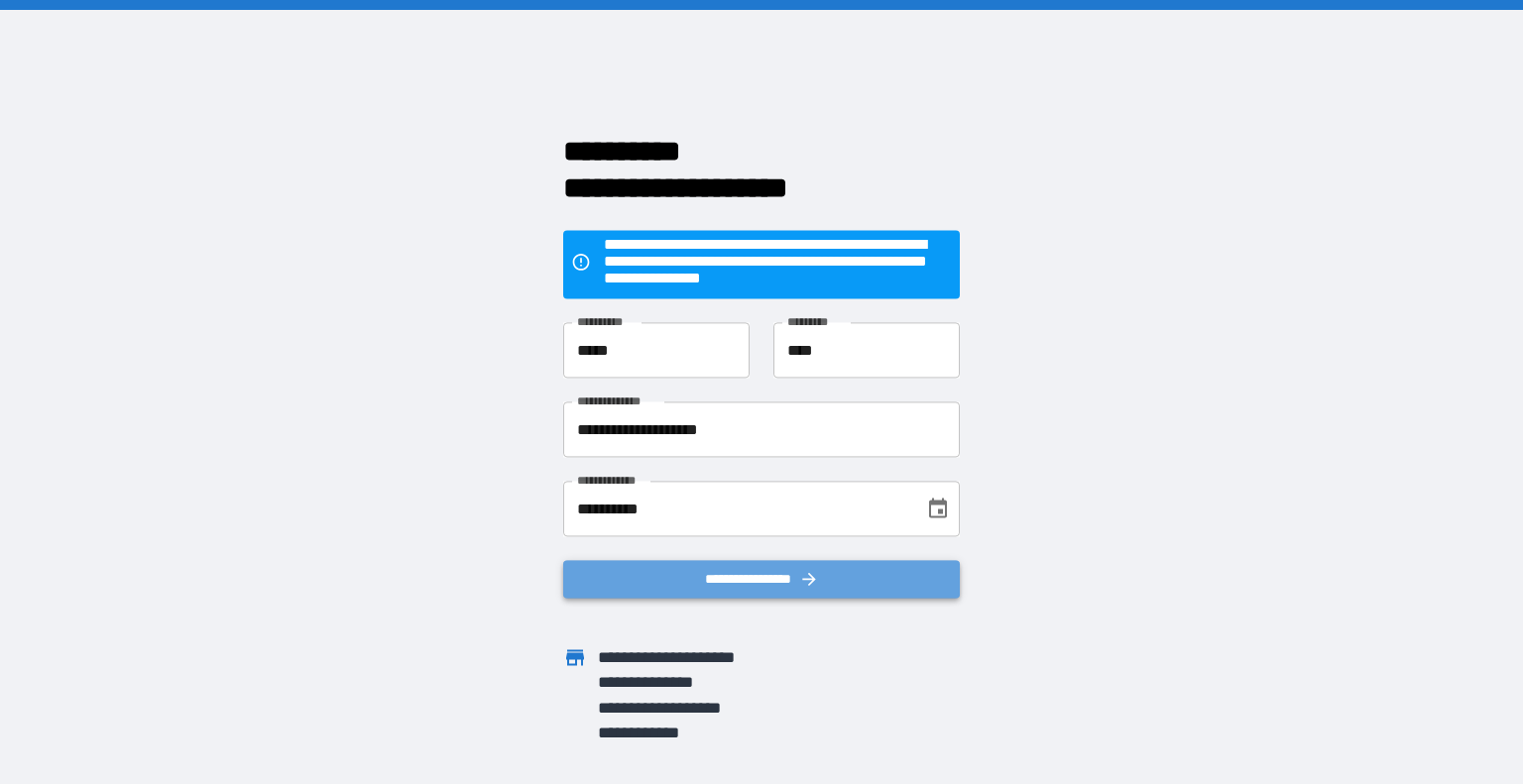 click on "**********" at bounding box center (762, 580) 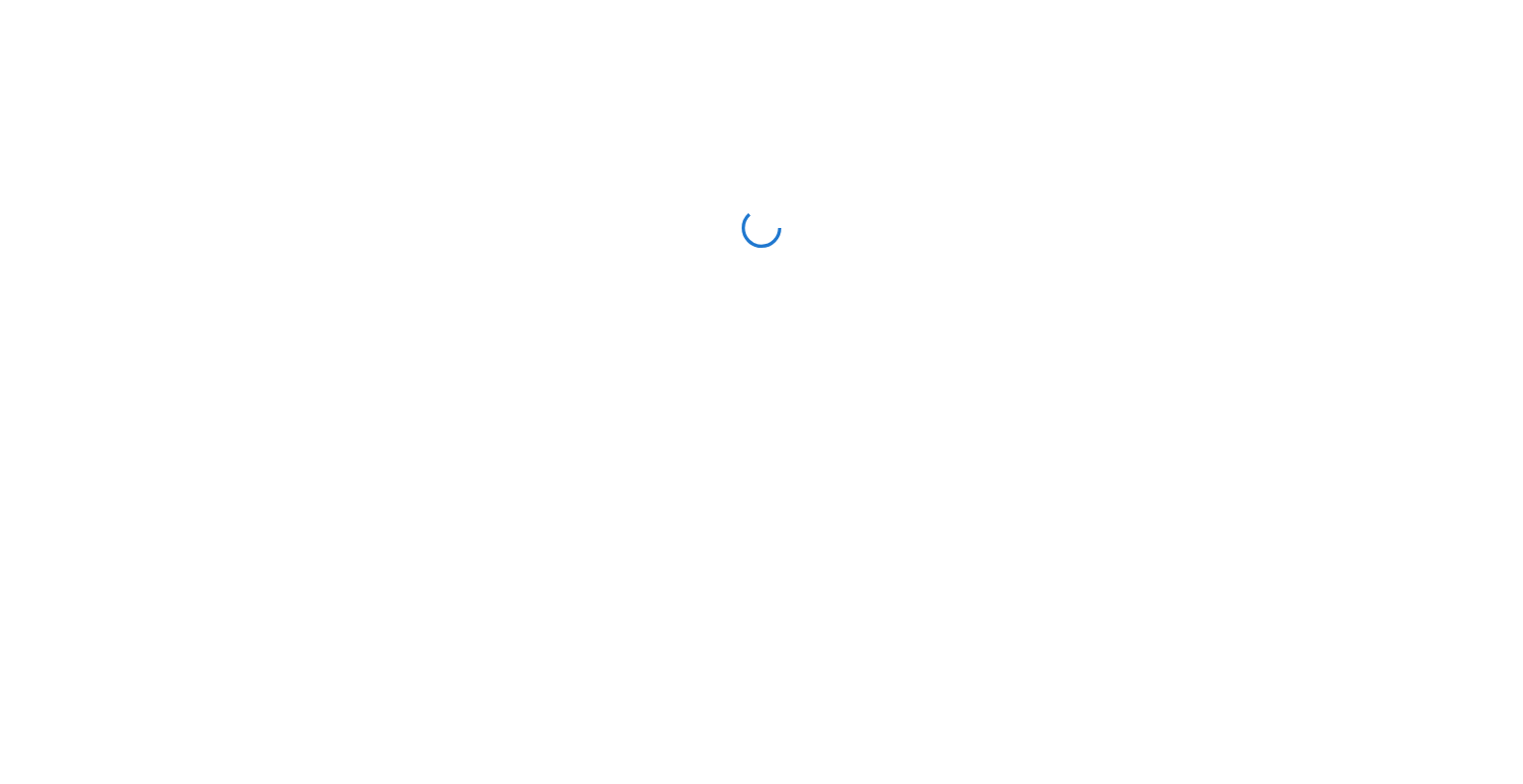scroll, scrollTop: 0, scrollLeft: 0, axis: both 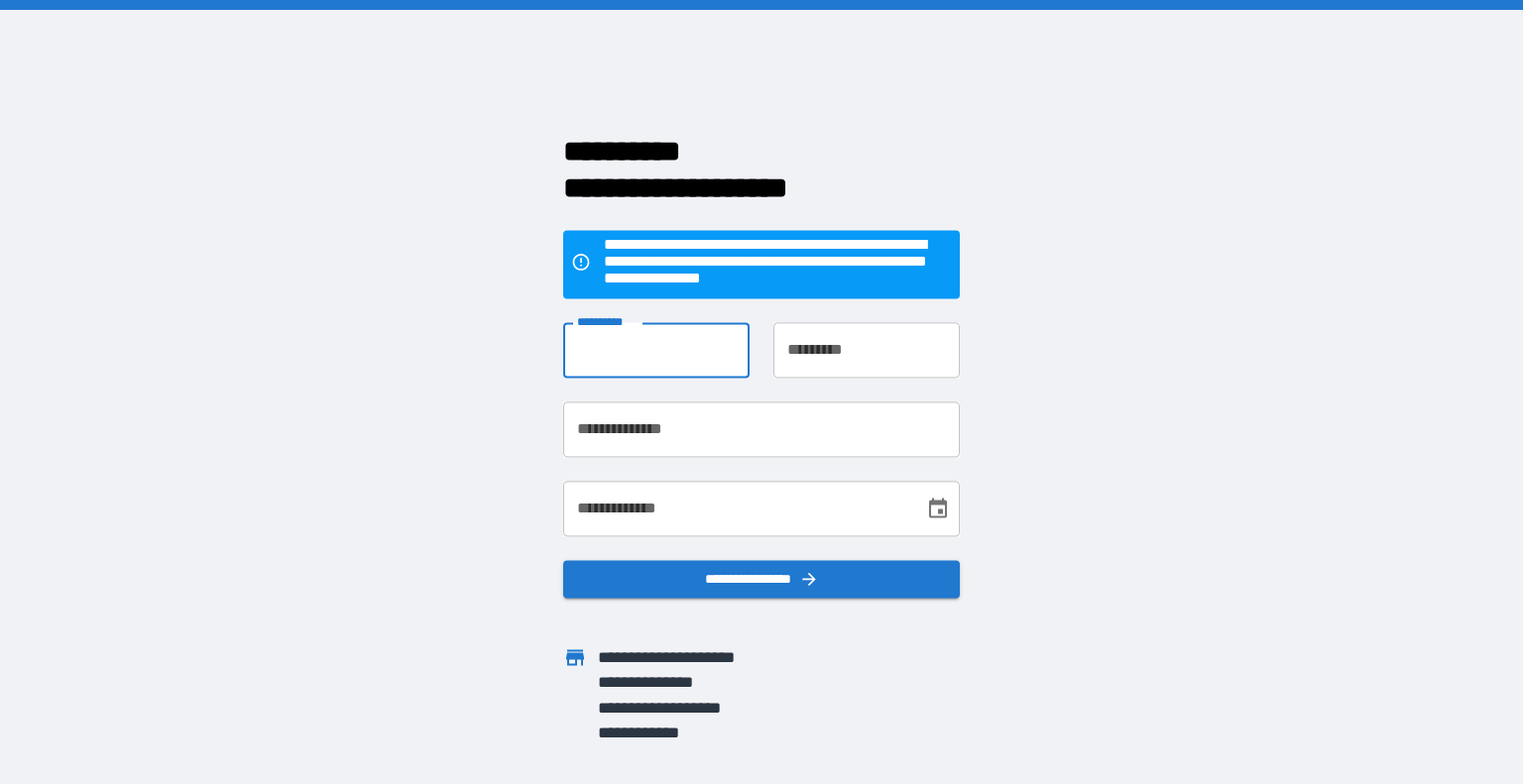 click on "**********" at bounding box center [656, 351] 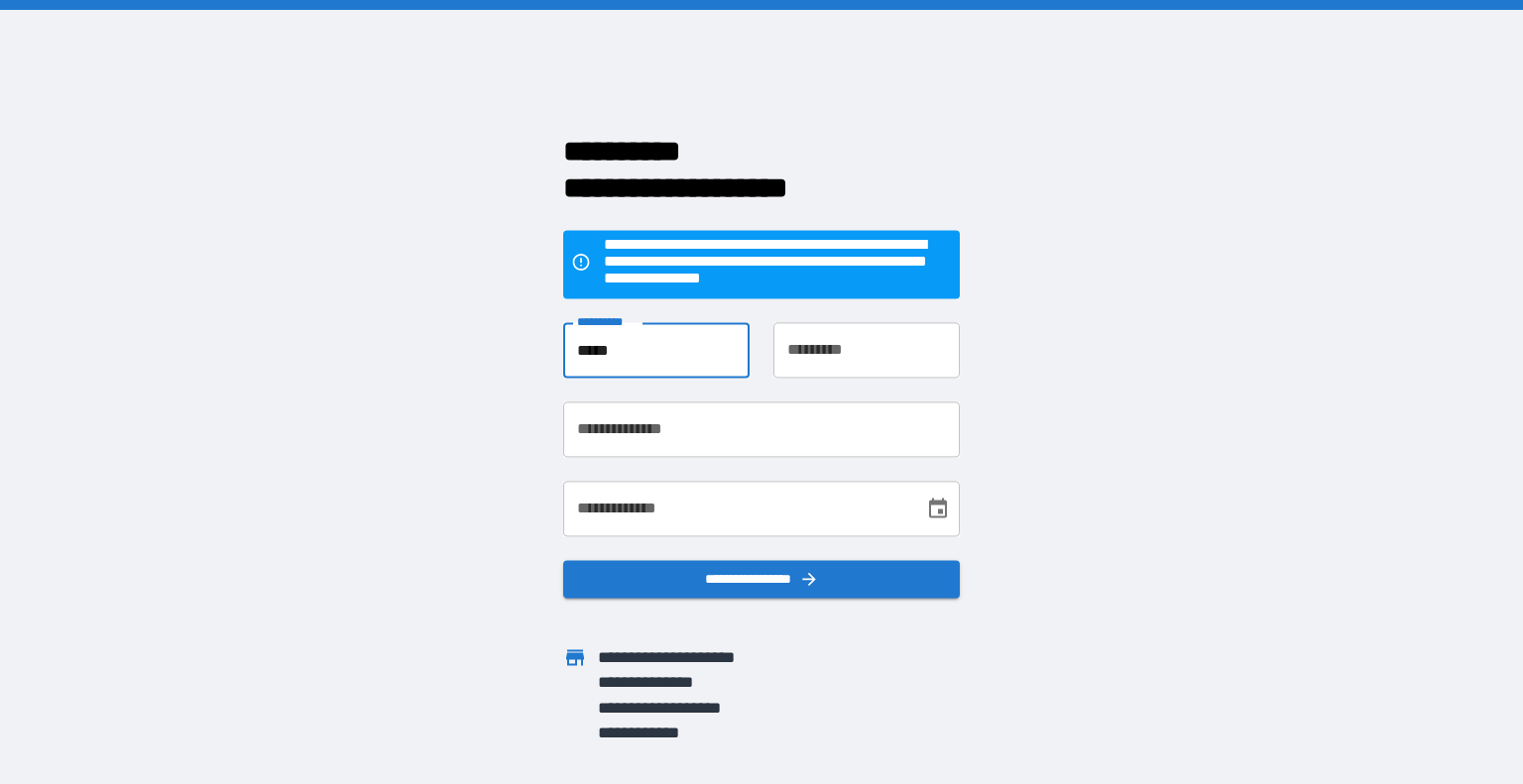 type on "*****" 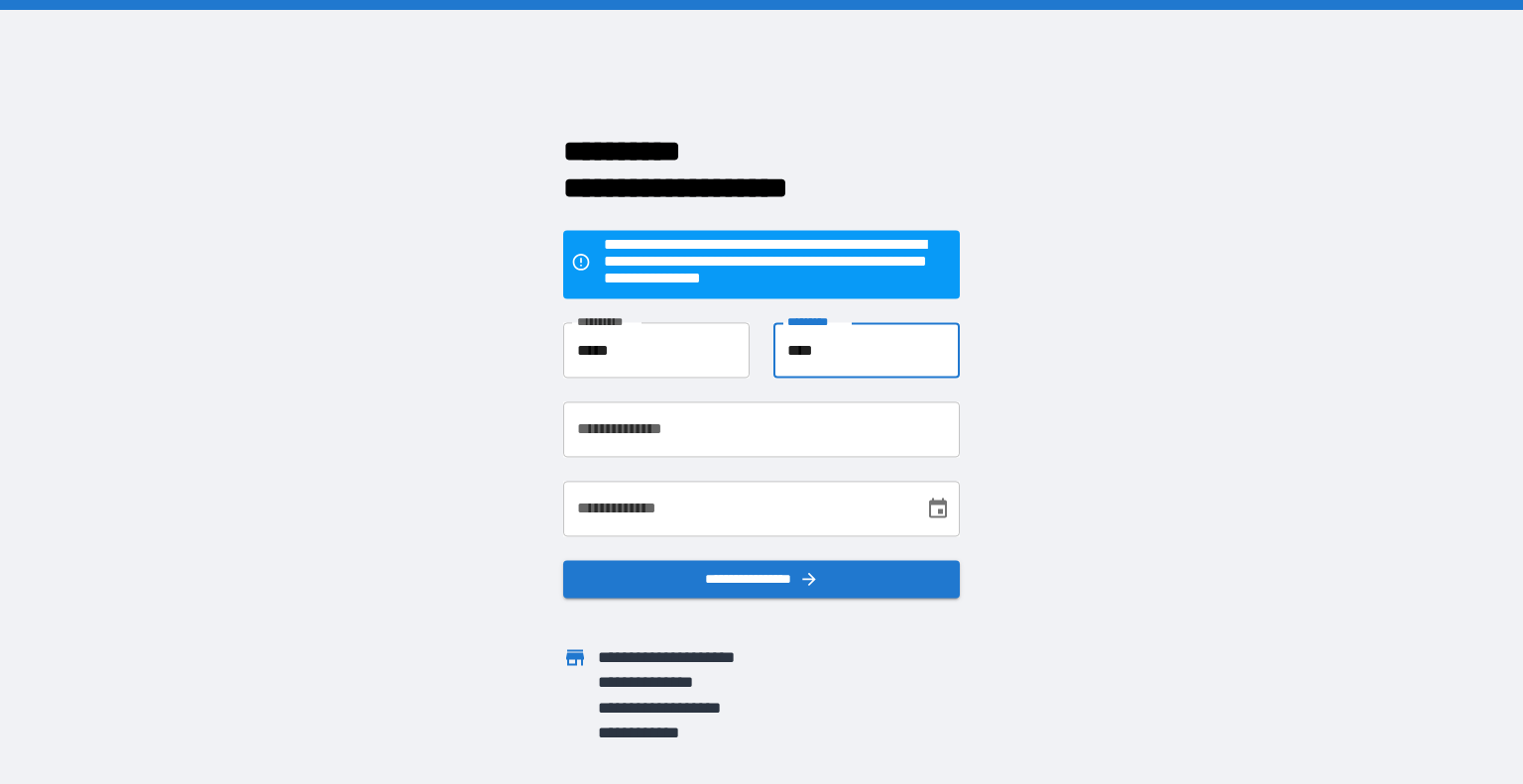 type on "****" 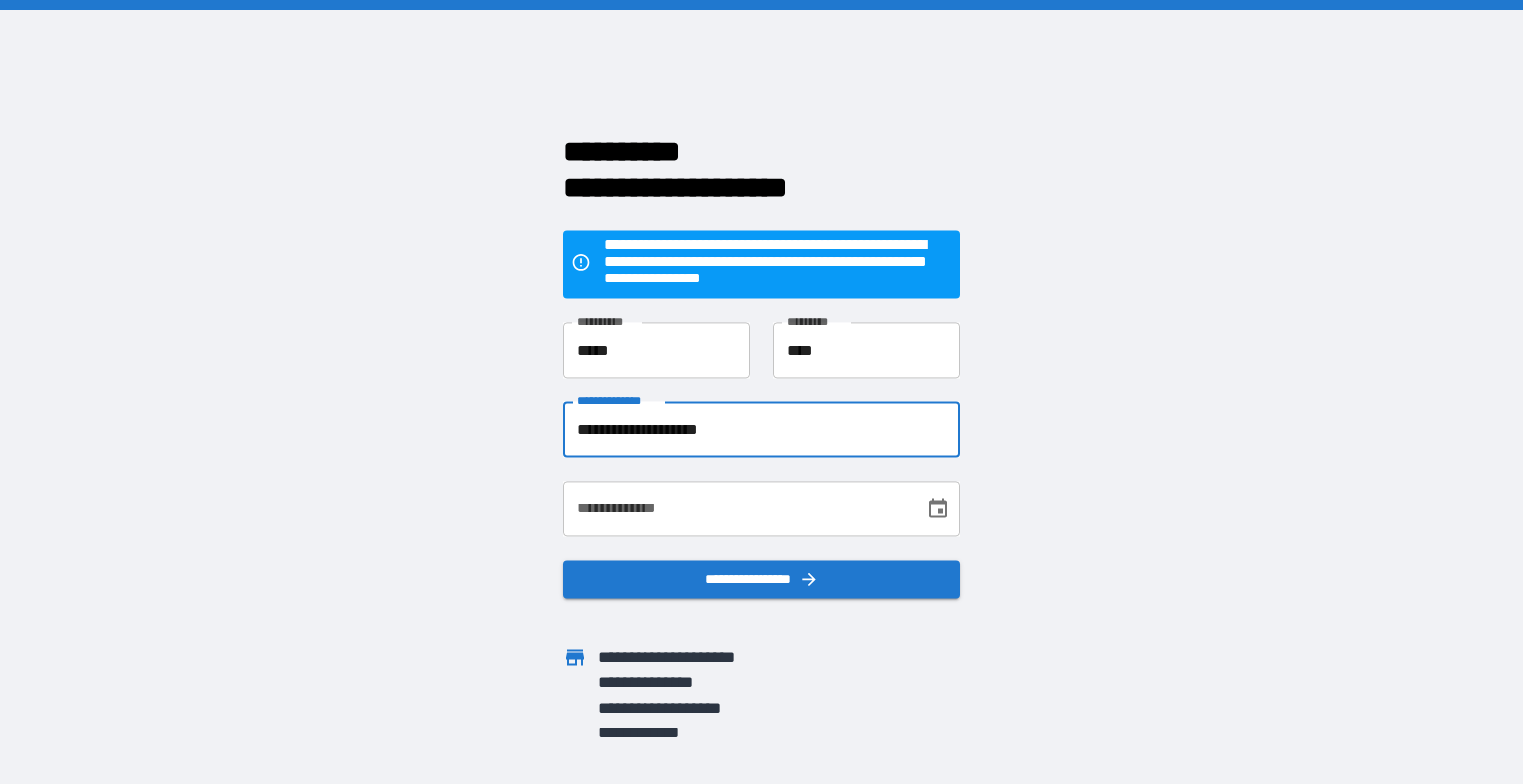 type on "**********" 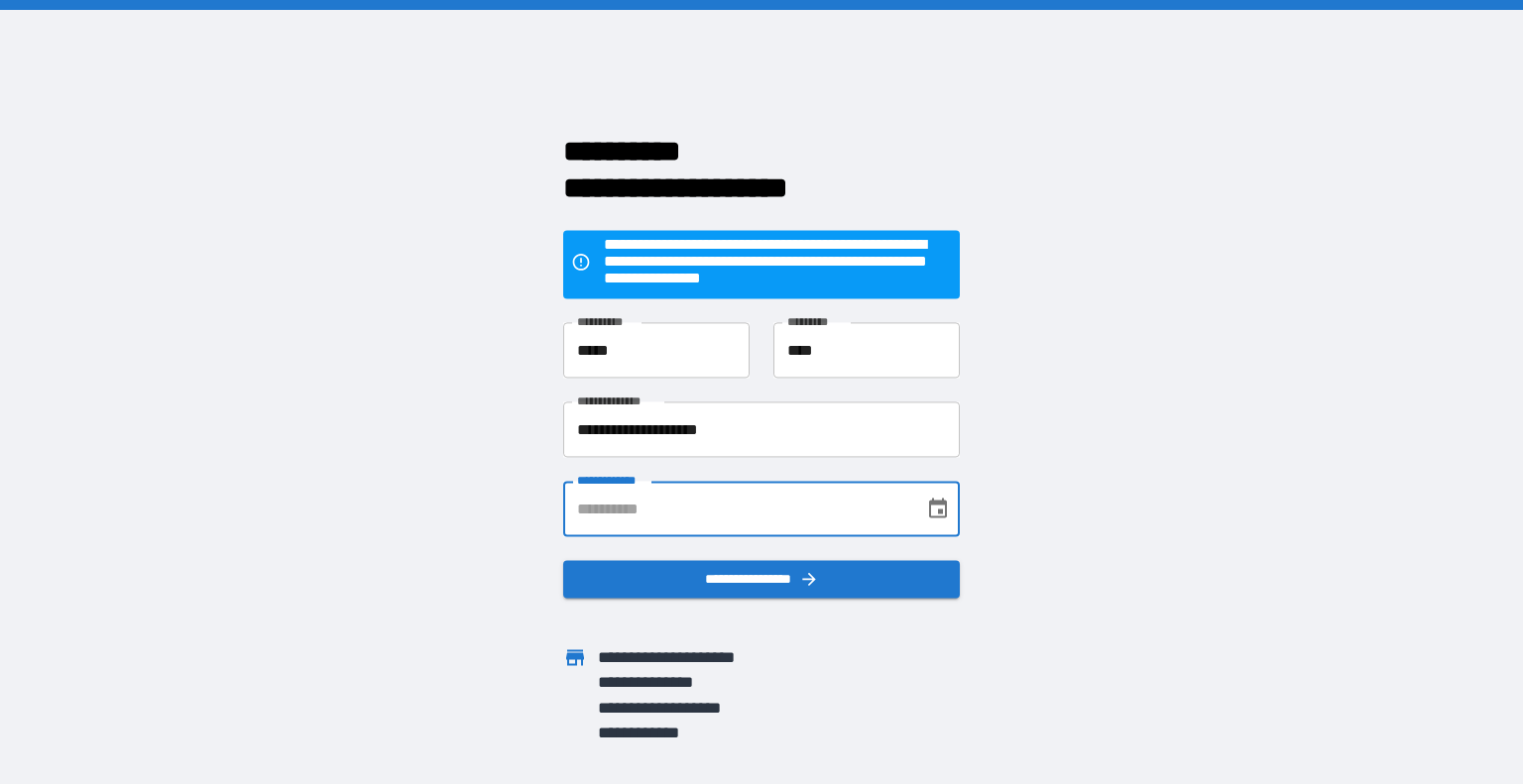 click on "**********" at bounding box center [737, 509] 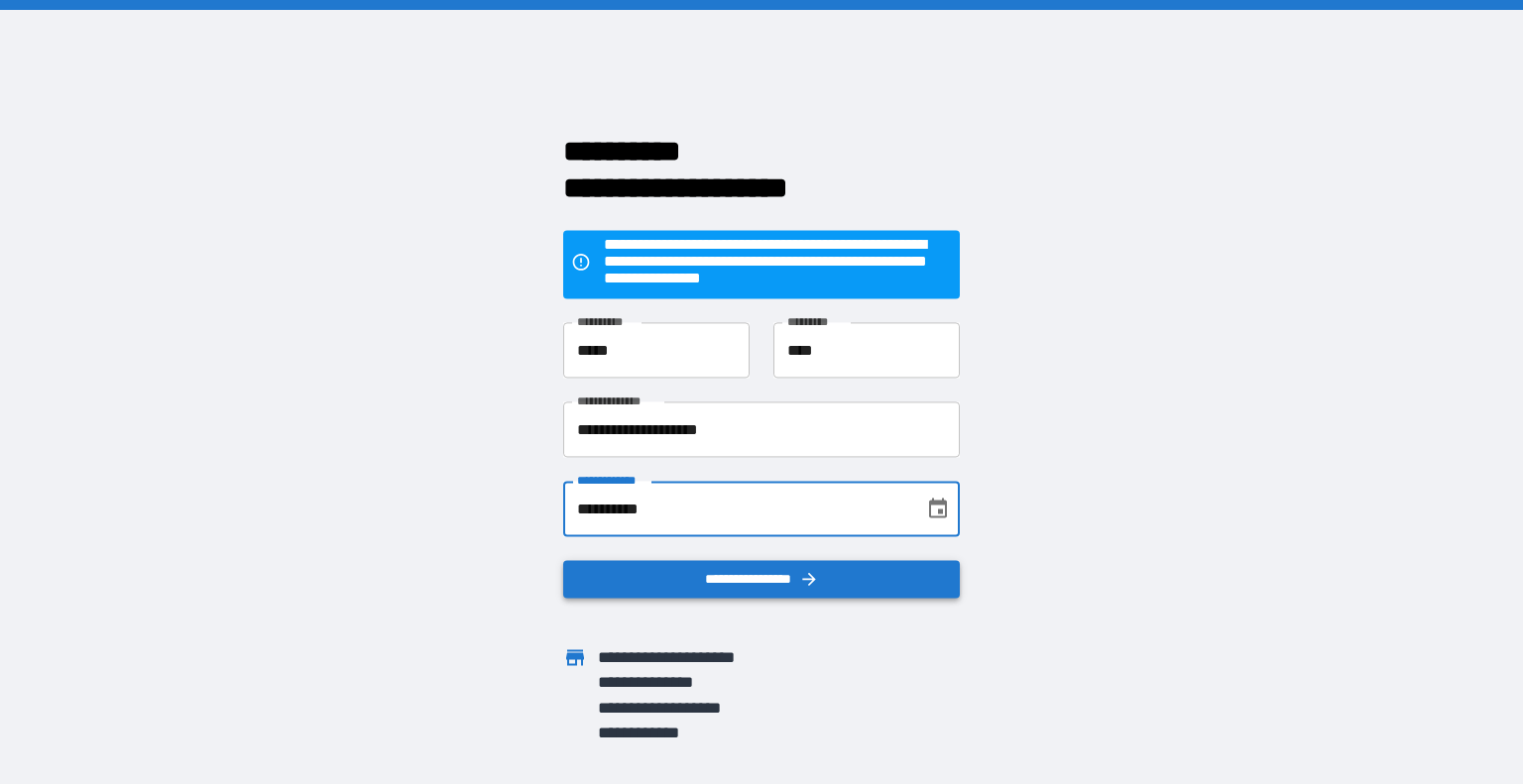 type on "**********" 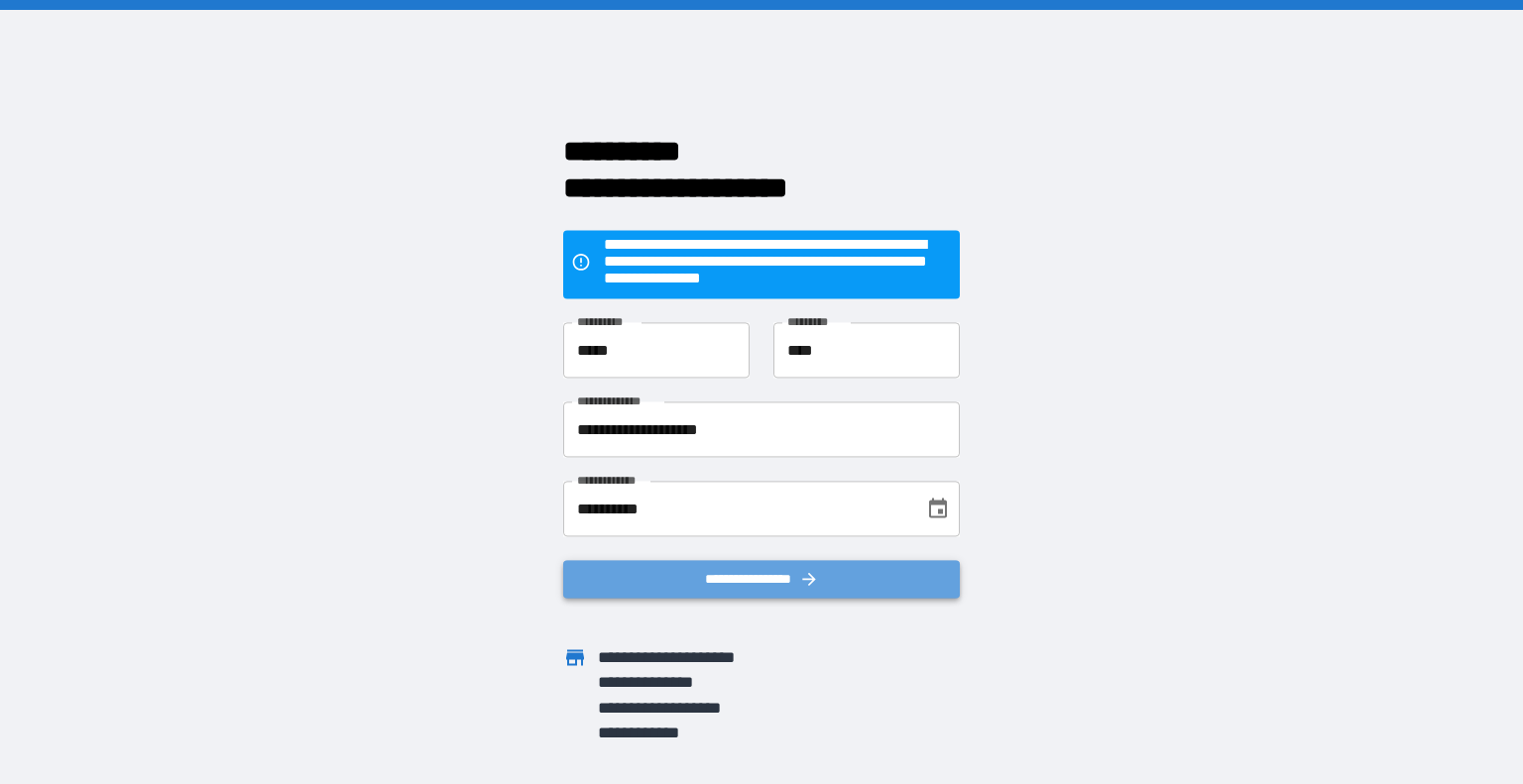 click on "**********" at bounding box center (762, 580) 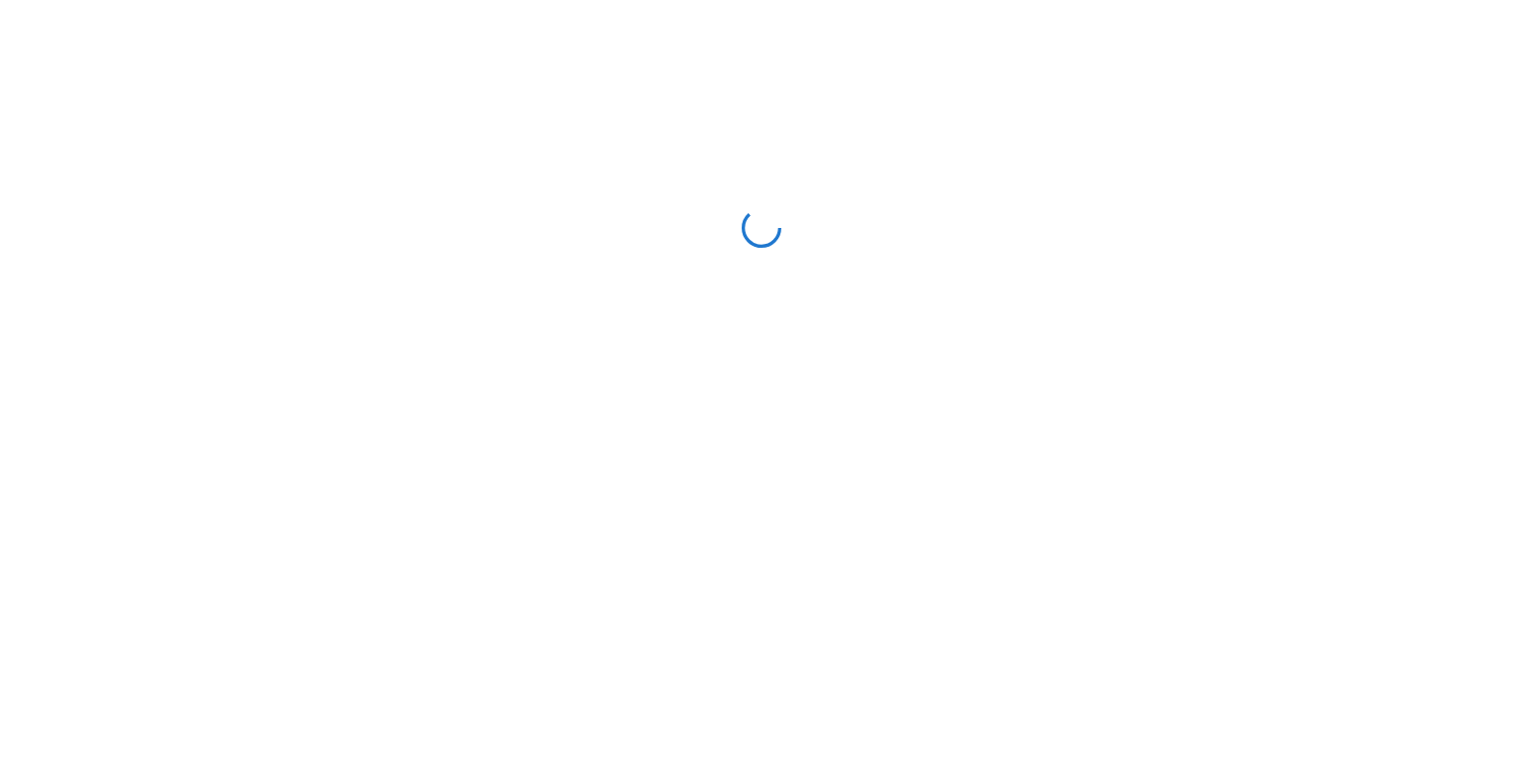 scroll, scrollTop: 0, scrollLeft: 0, axis: both 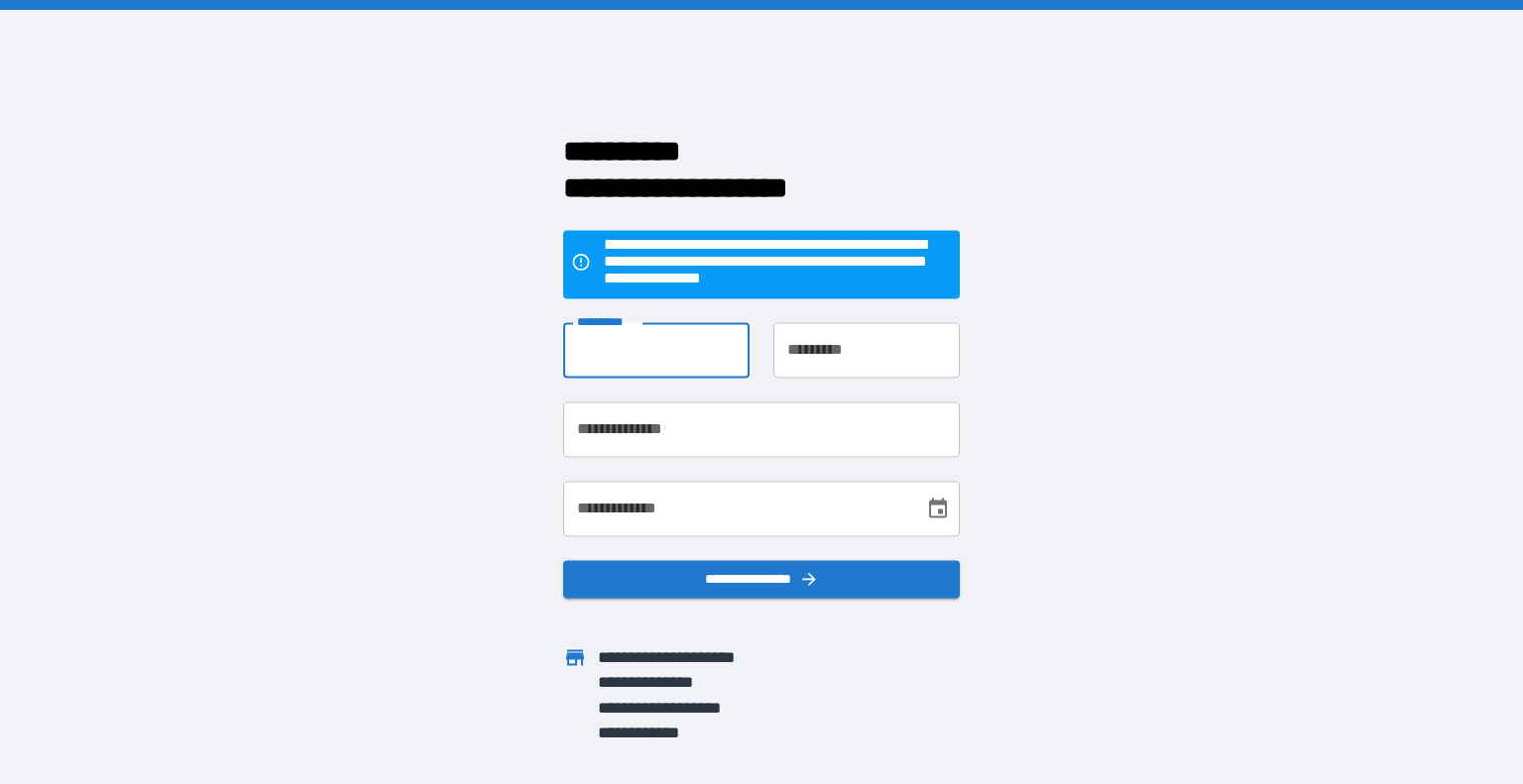 click on "**********" at bounding box center (656, 351) 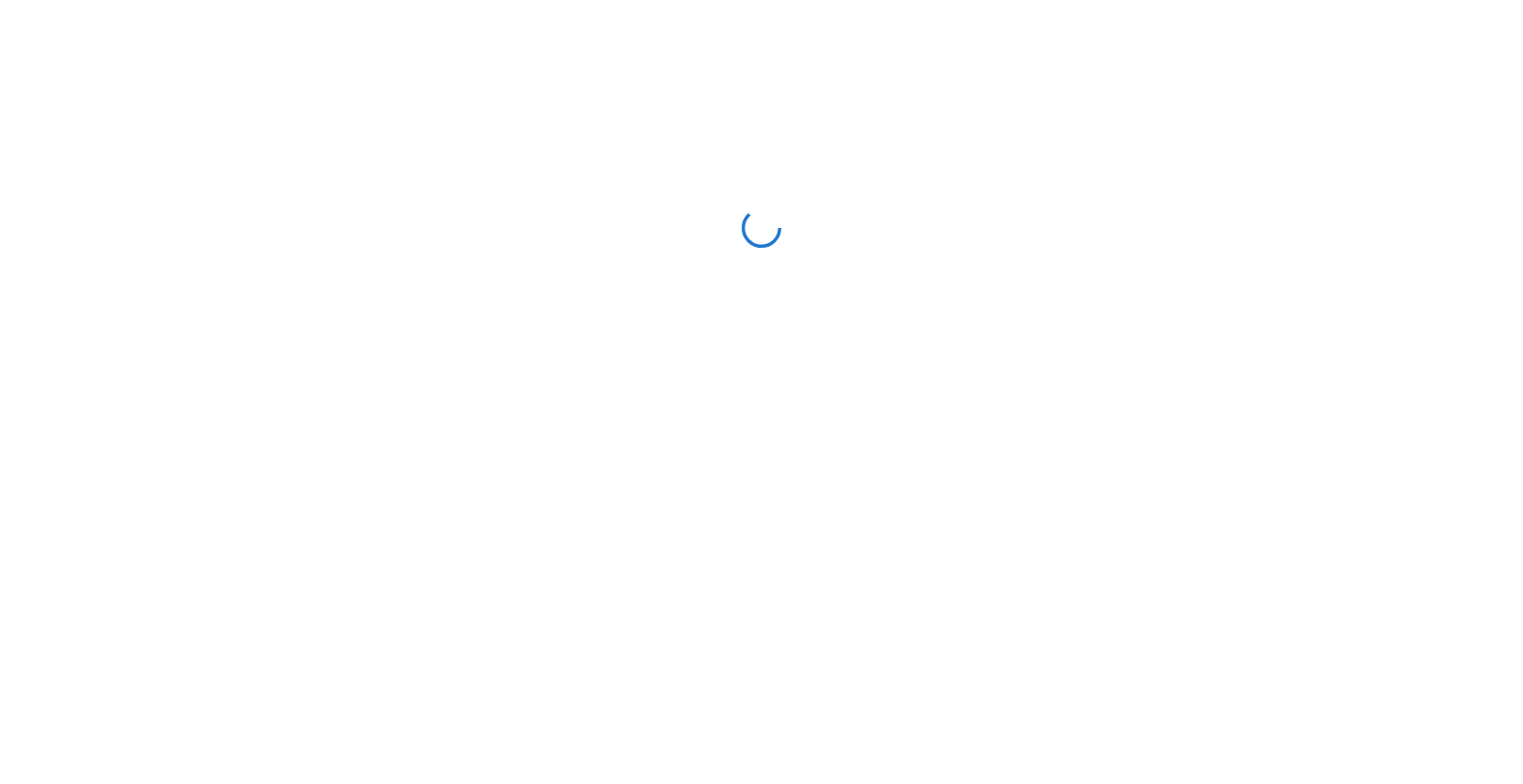 scroll, scrollTop: 0, scrollLeft: 0, axis: both 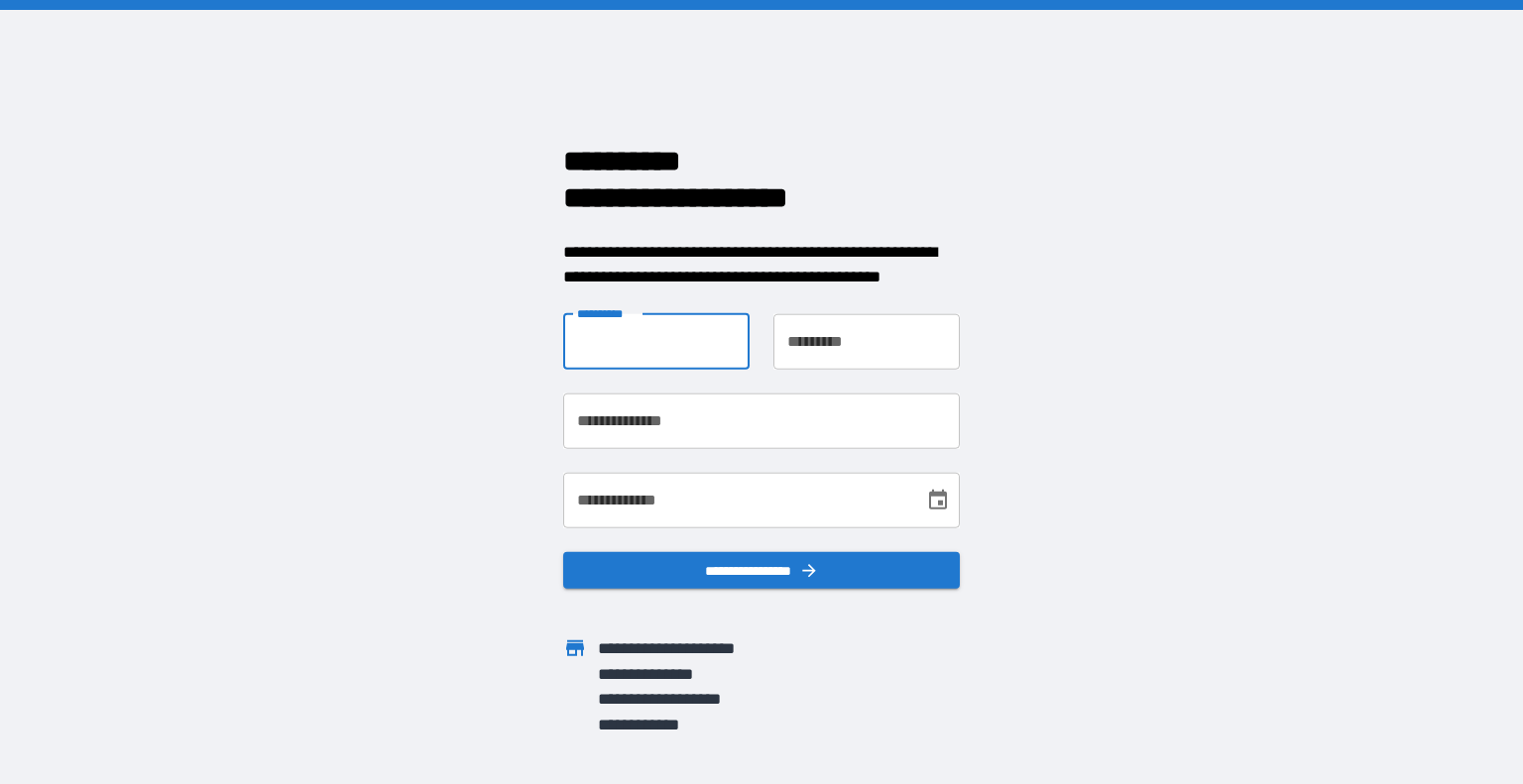 click on "**********" at bounding box center (656, 341) 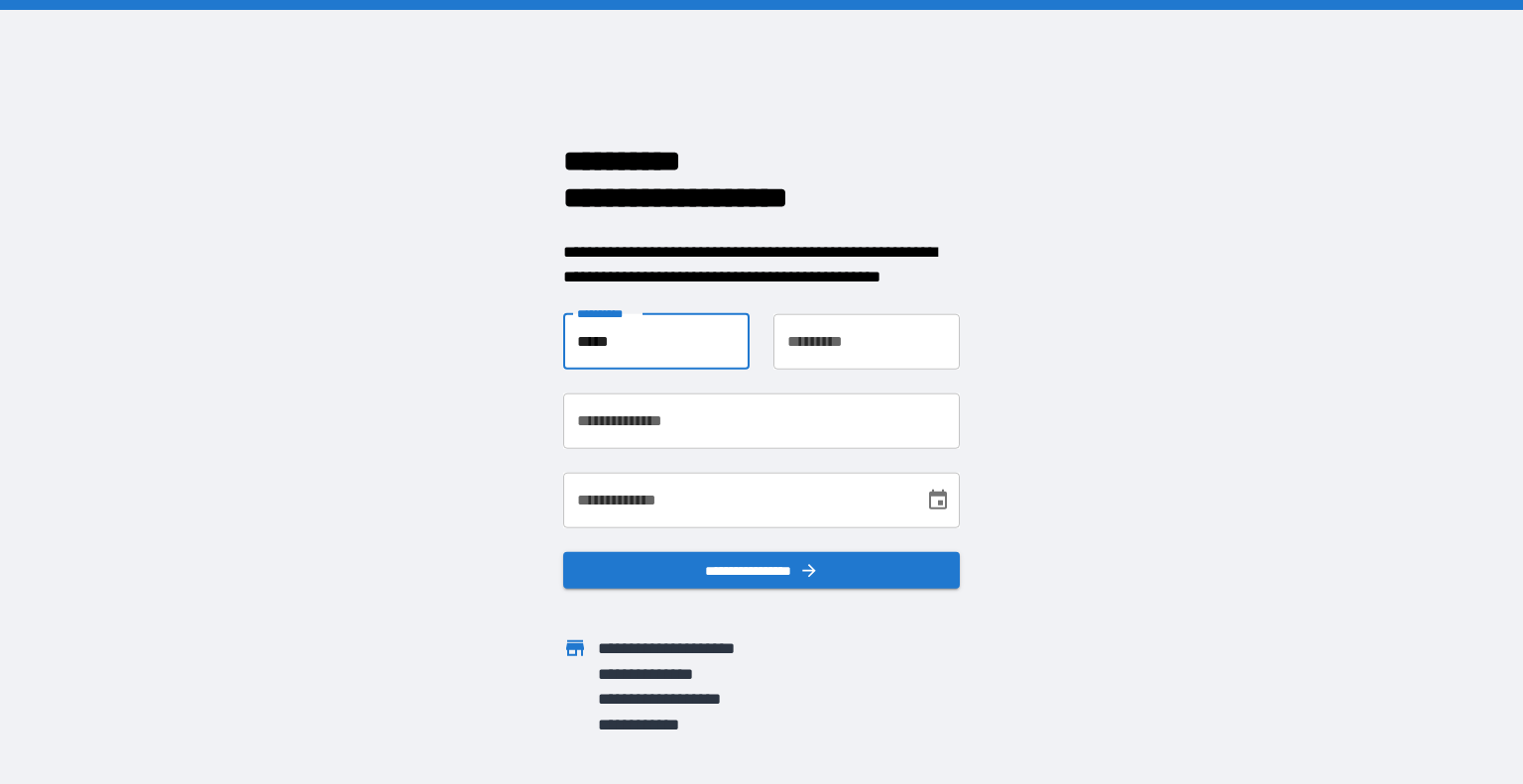 type on "*****" 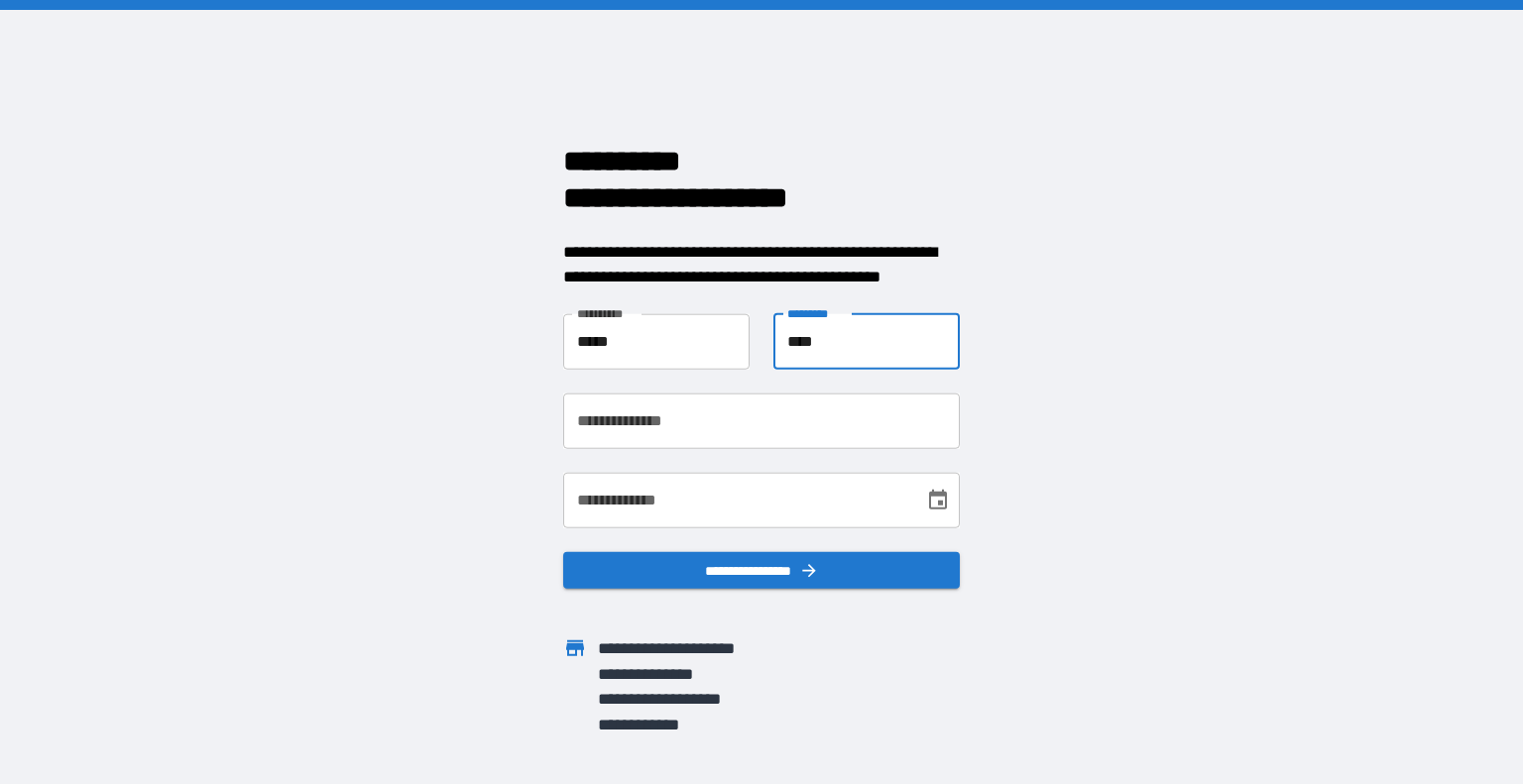 type on "****" 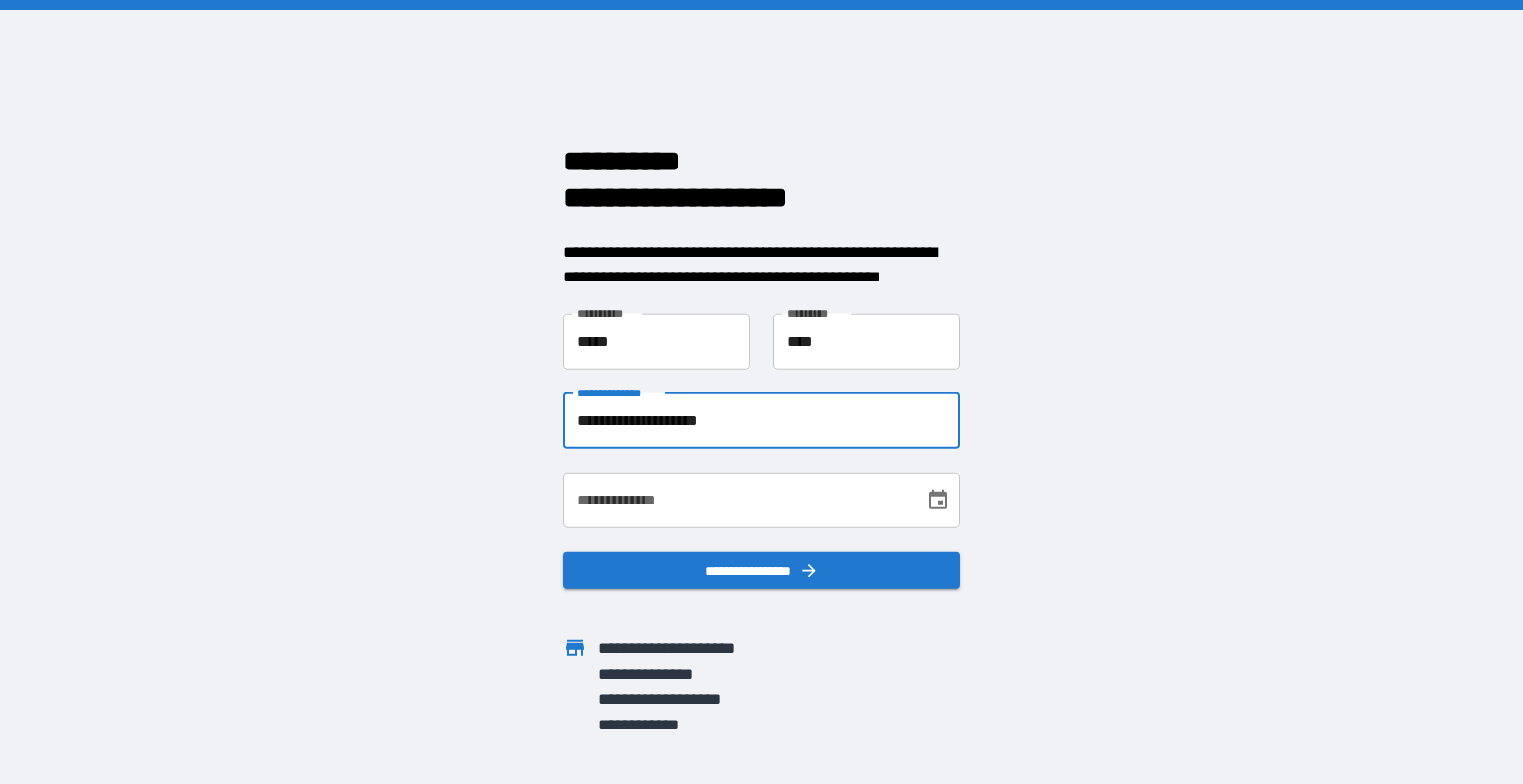 type on "**********" 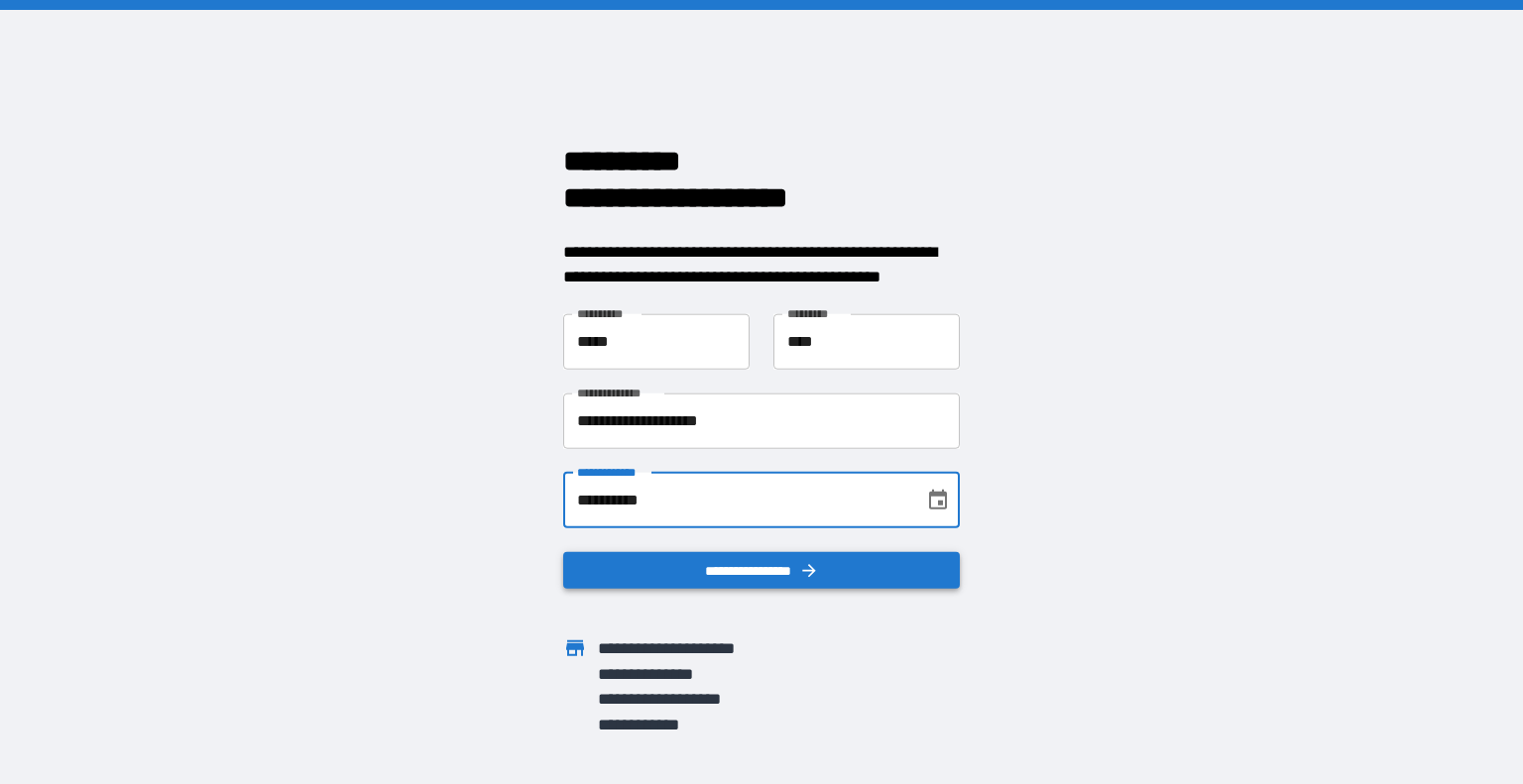 type on "**********" 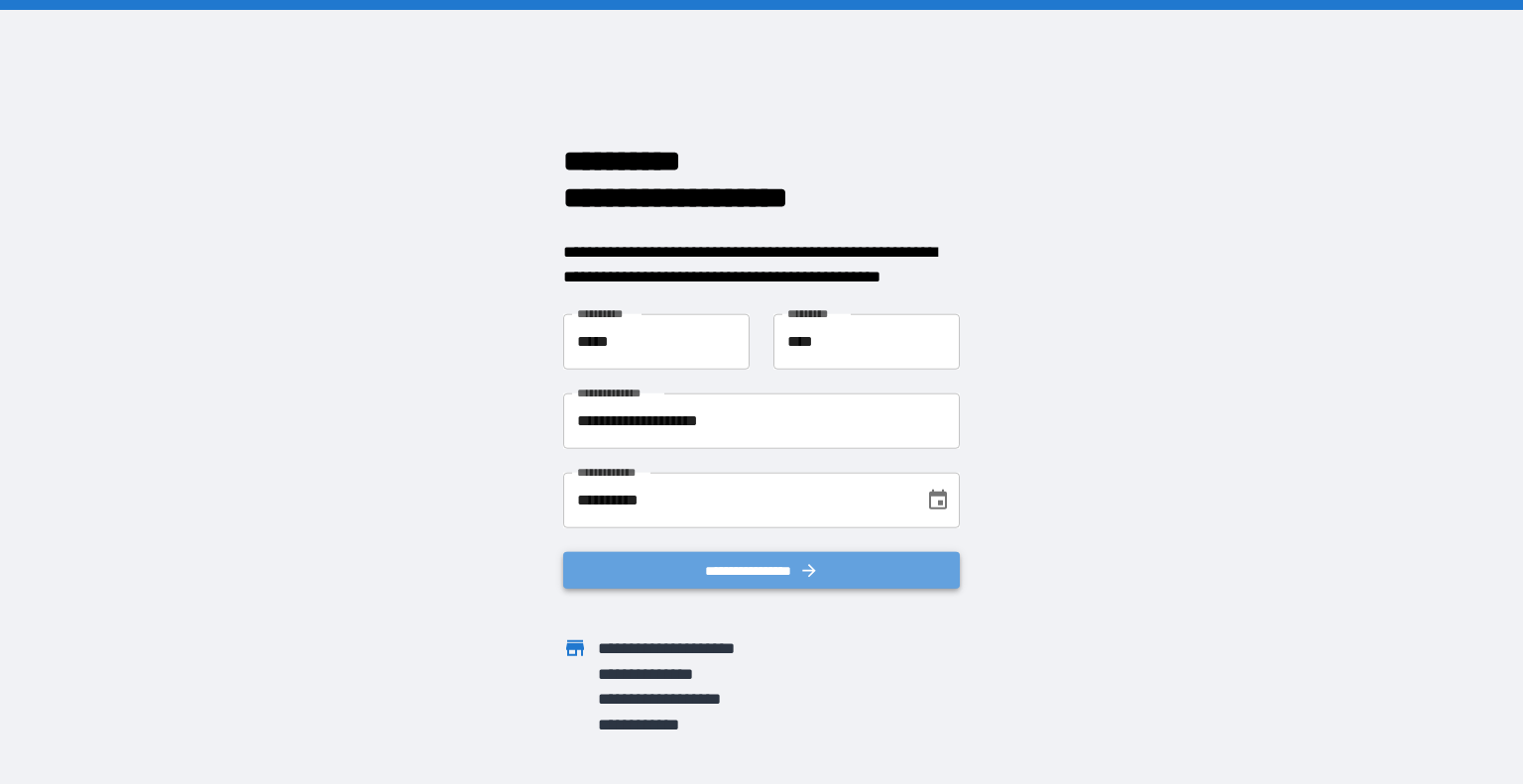 click on "**********" at bounding box center (762, 570) 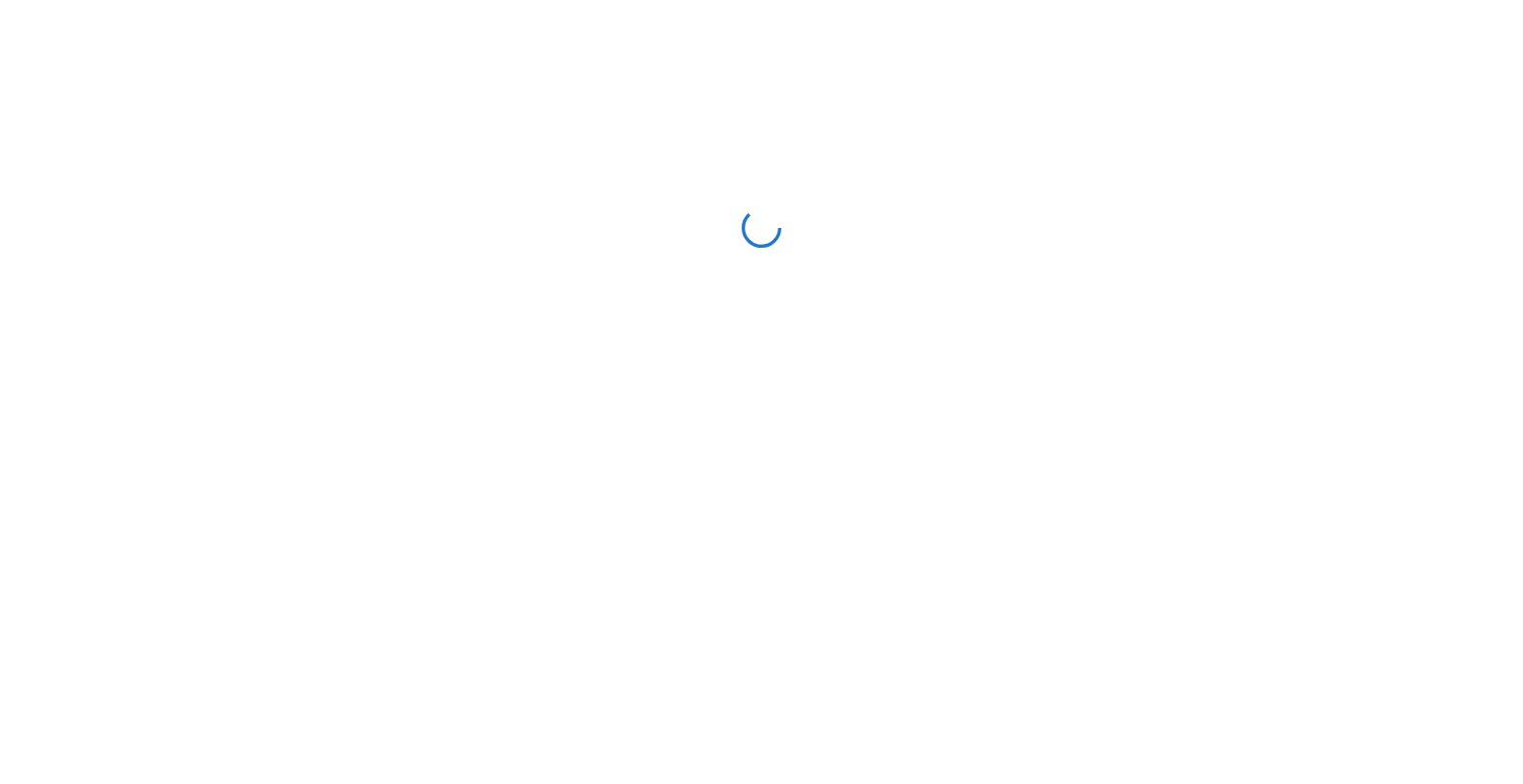 scroll, scrollTop: 0, scrollLeft: 0, axis: both 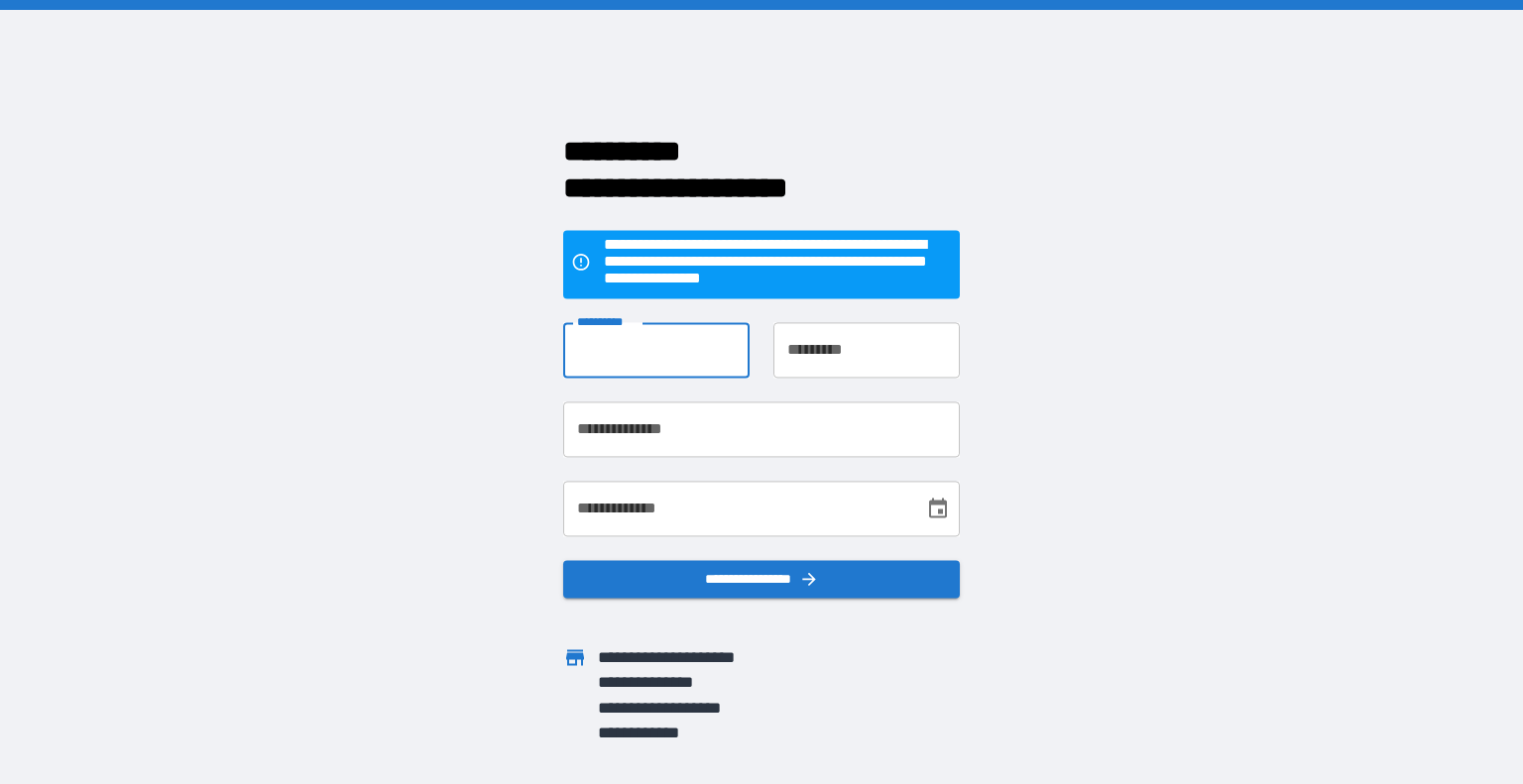click on "**********" at bounding box center (656, 351) 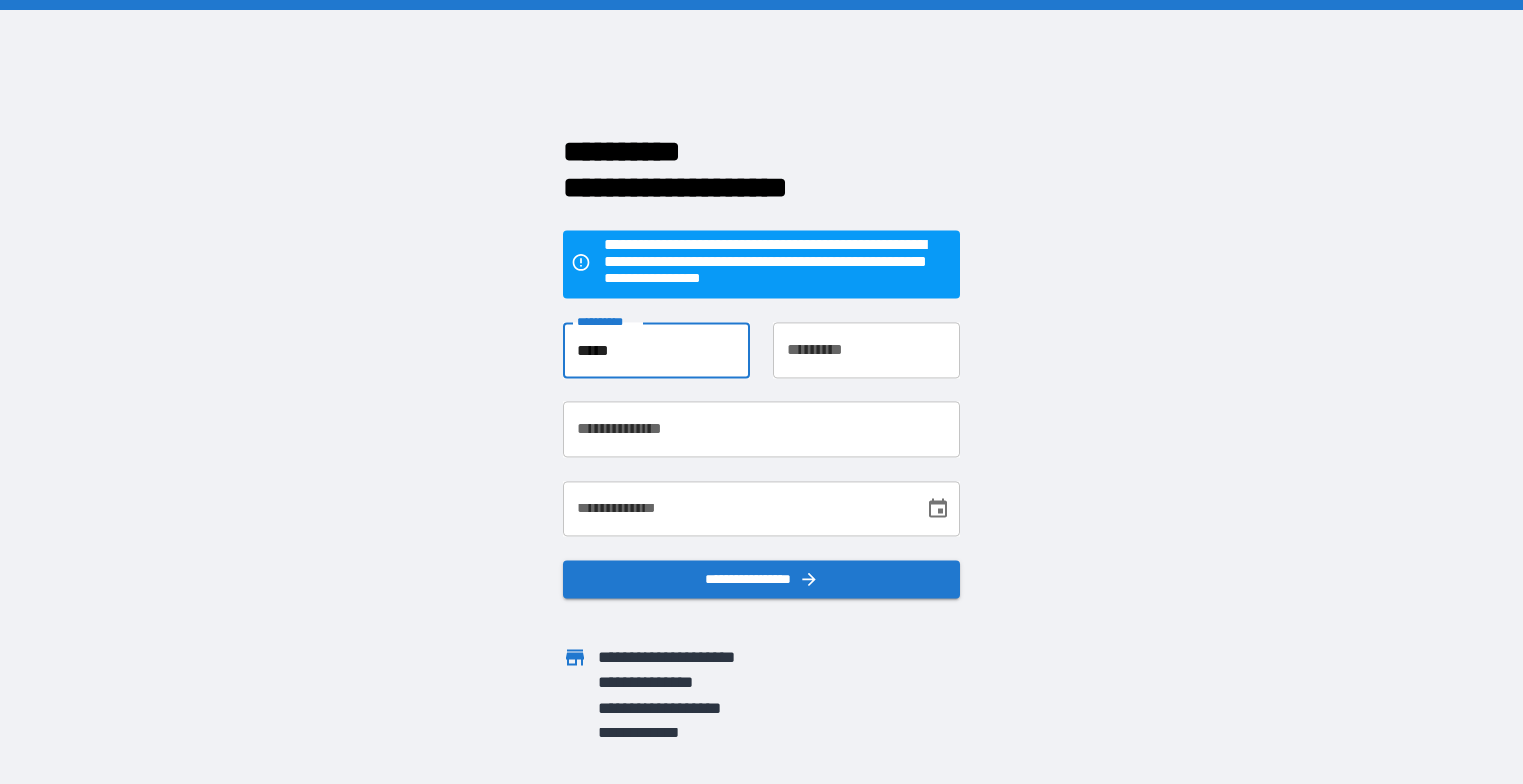 type on "*****" 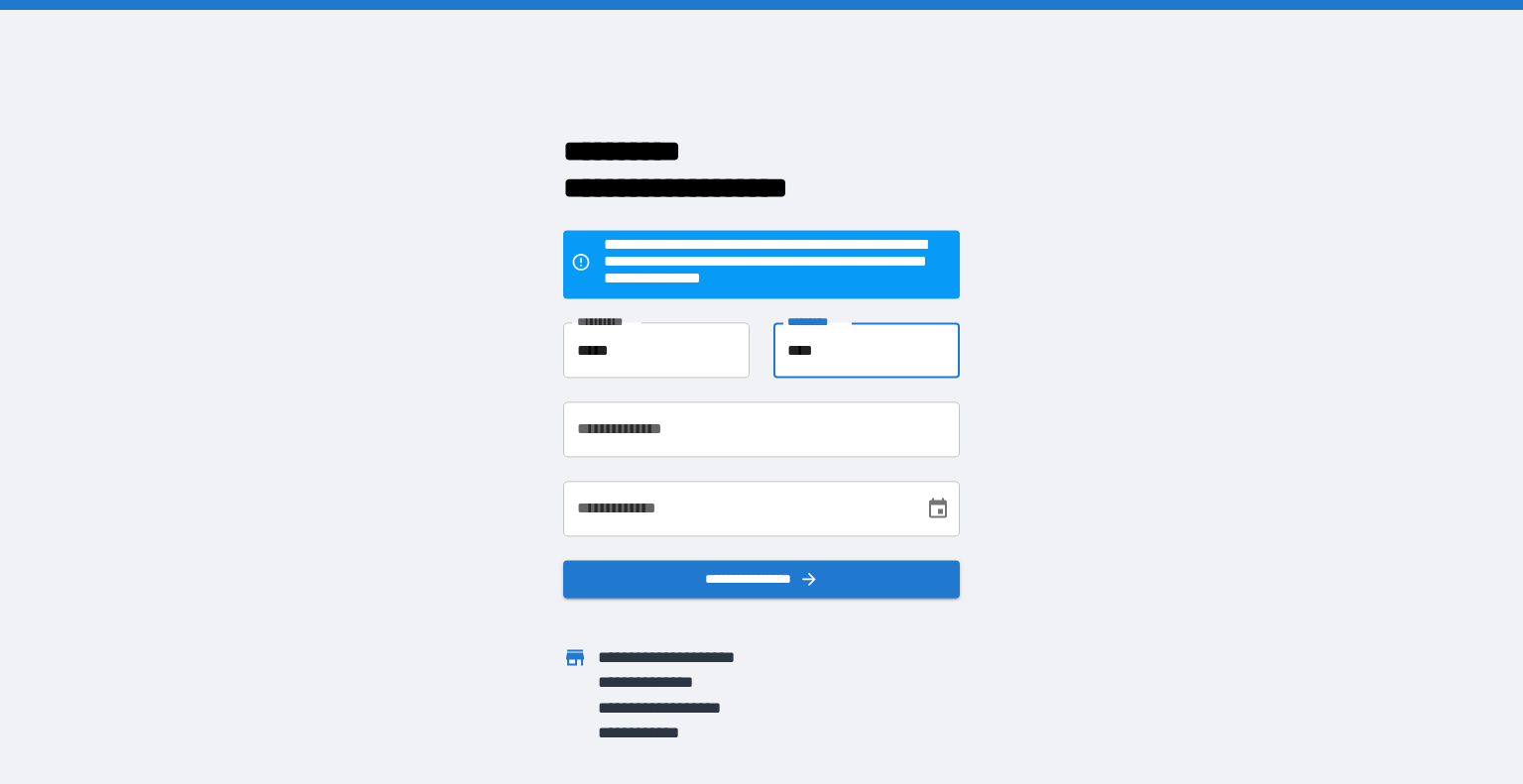 type on "****" 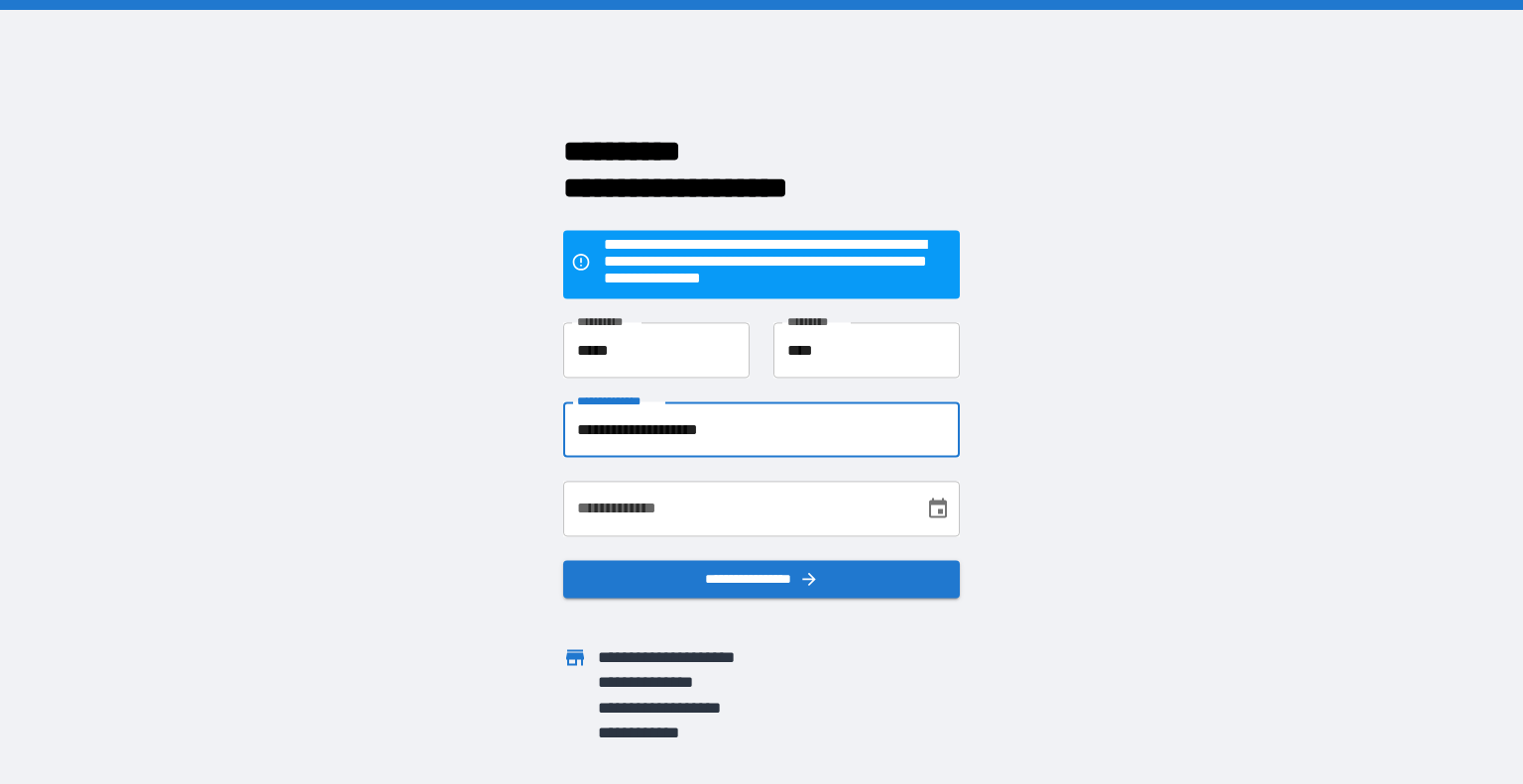 type on "**********" 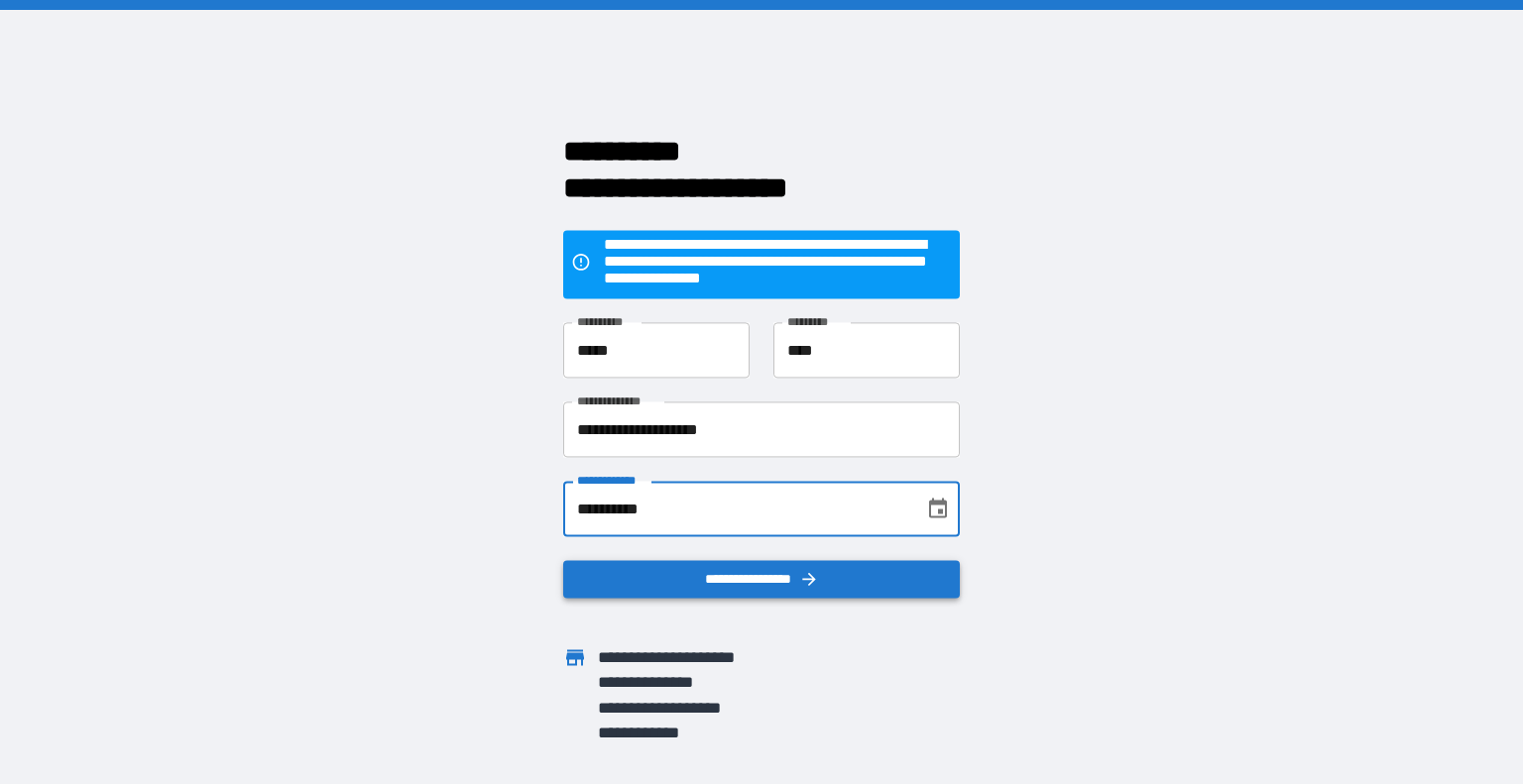 type on "**********" 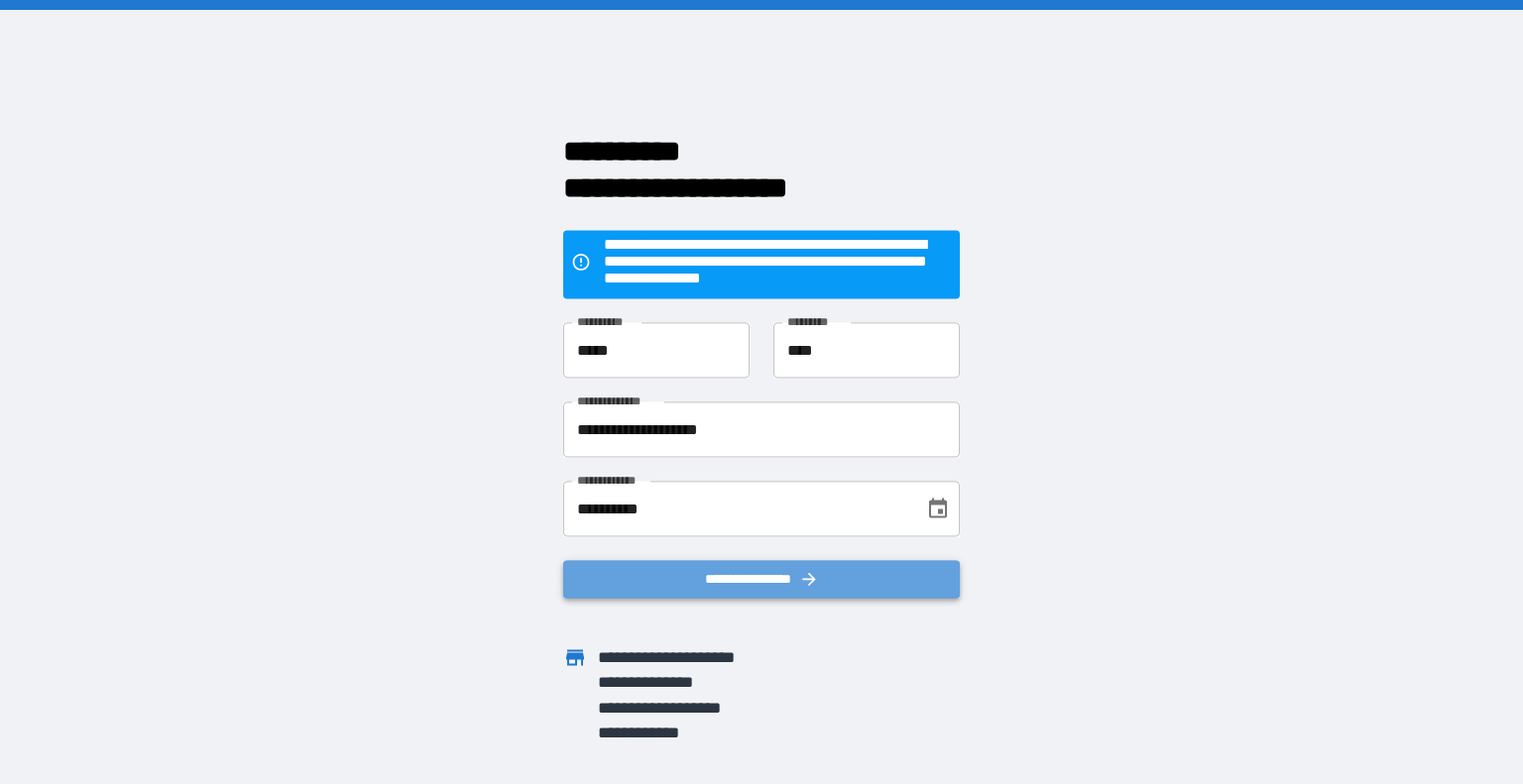 click on "**********" at bounding box center (762, 580) 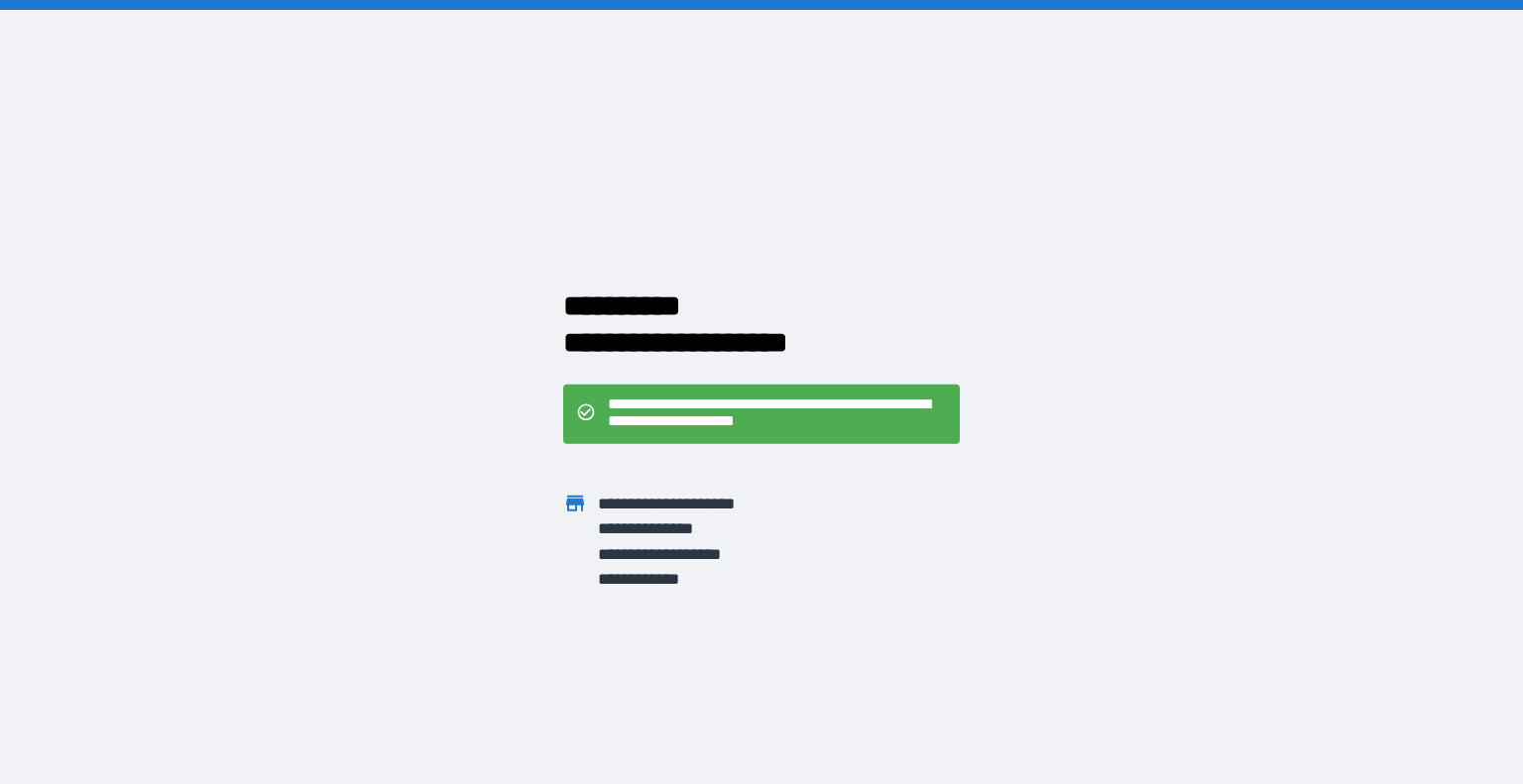 click on "**********" at bounding box center [732, 530] 